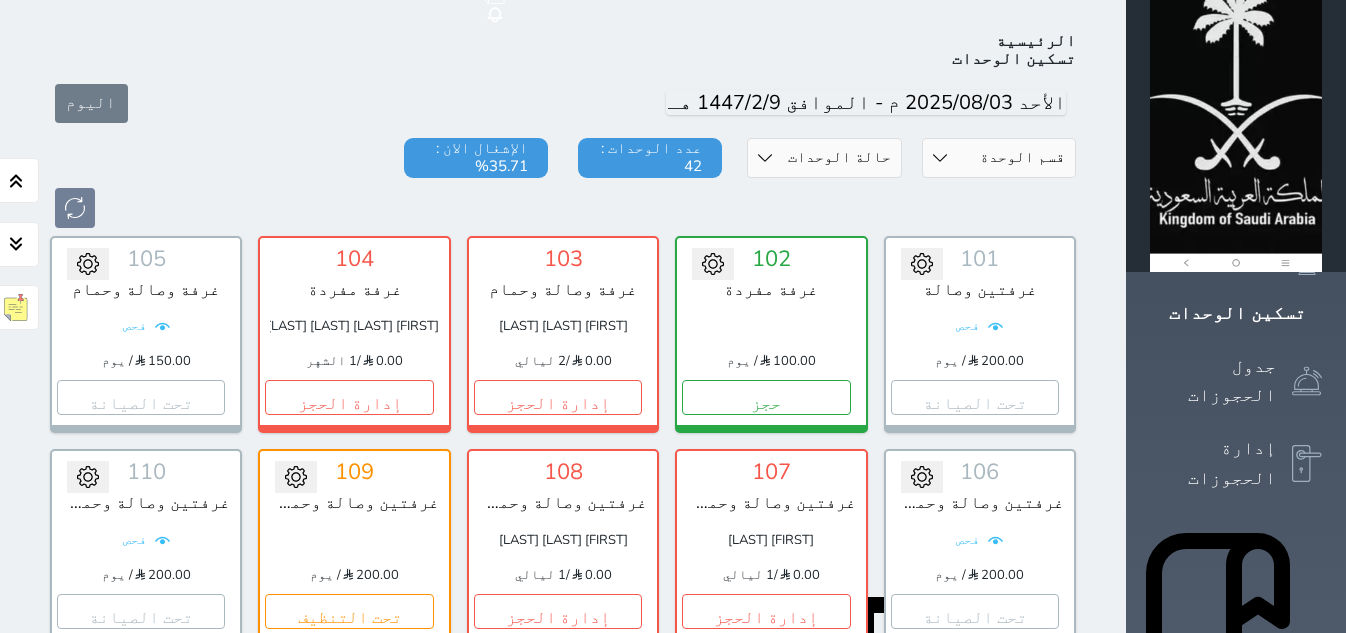 scroll, scrollTop: 110, scrollLeft: 0, axis: vertical 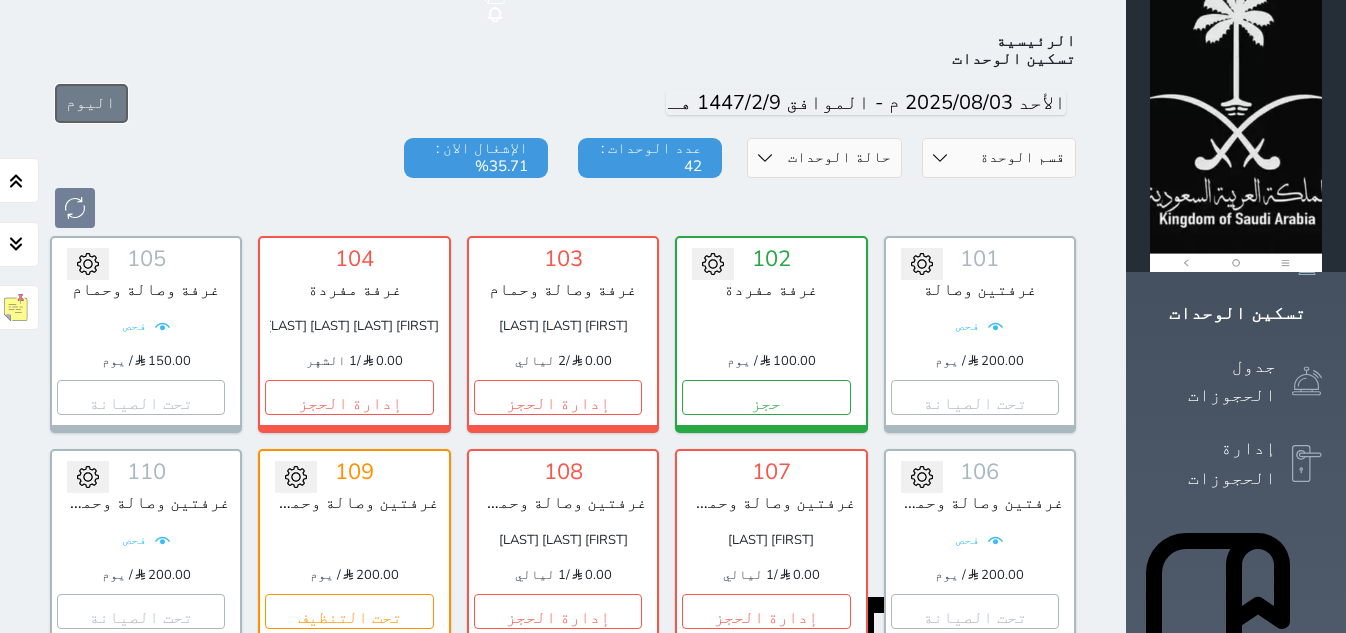 drag, startPoint x: 42, startPoint y: 56, endPoint x: 79, endPoint y: 66, distance: 38.327538 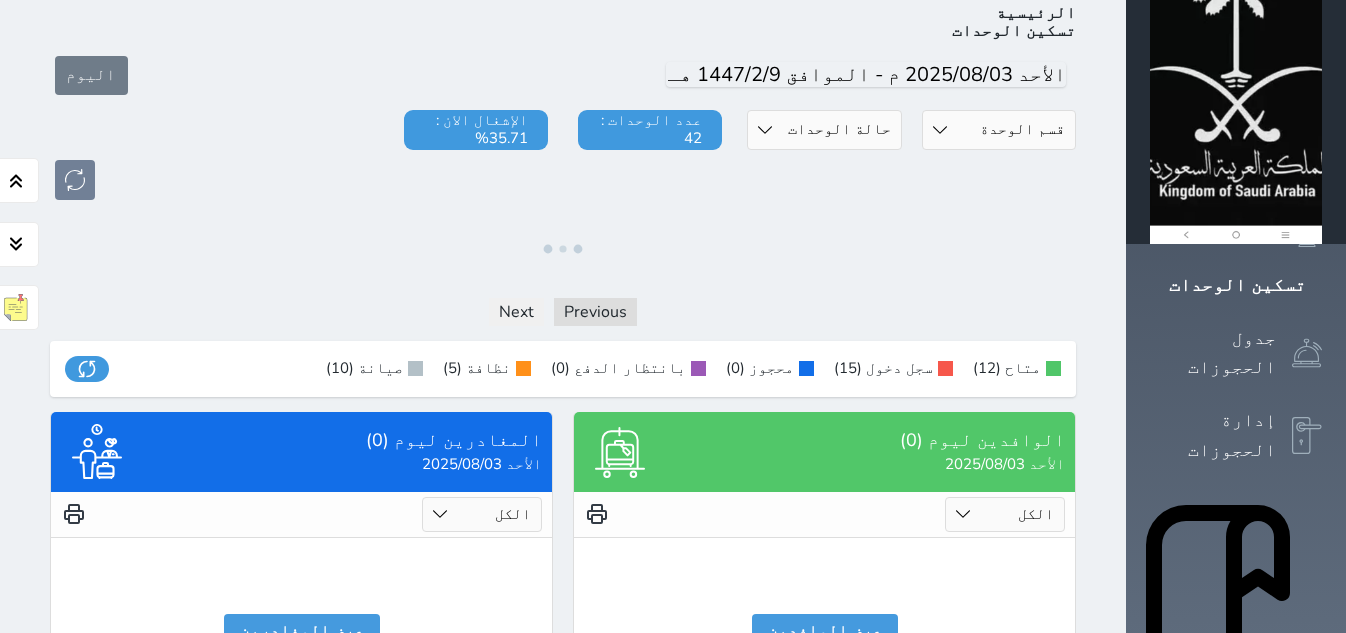 scroll, scrollTop: 111, scrollLeft: 0, axis: vertical 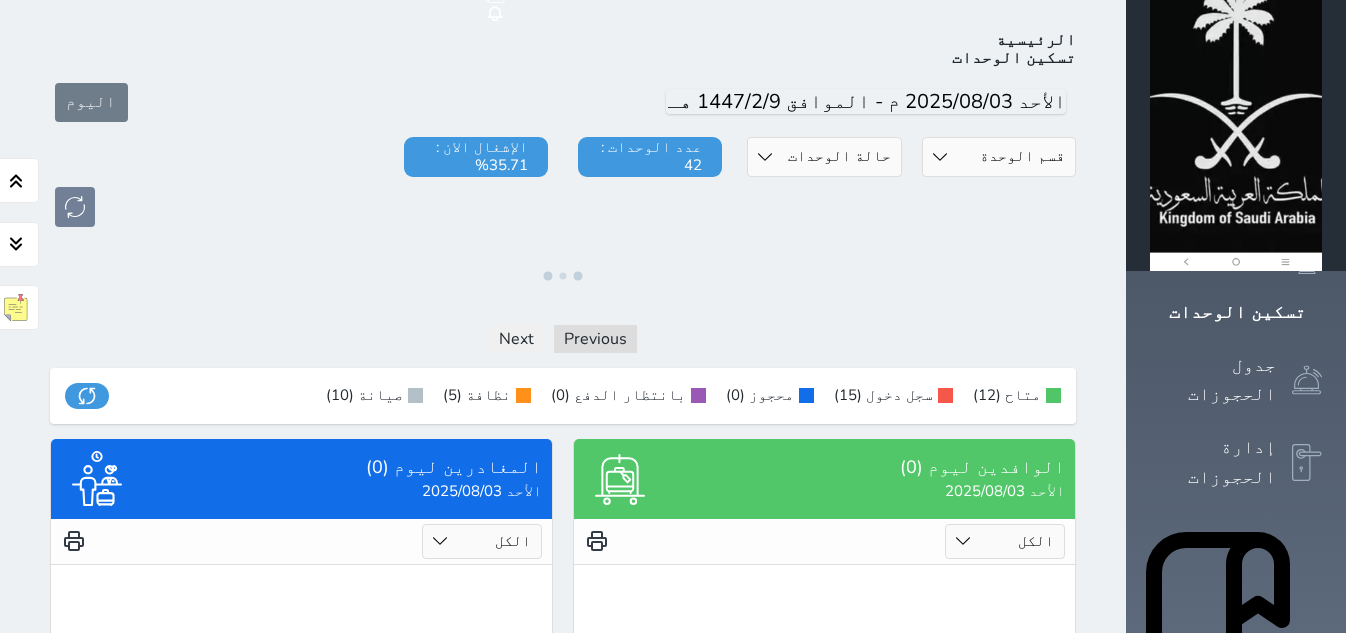 click 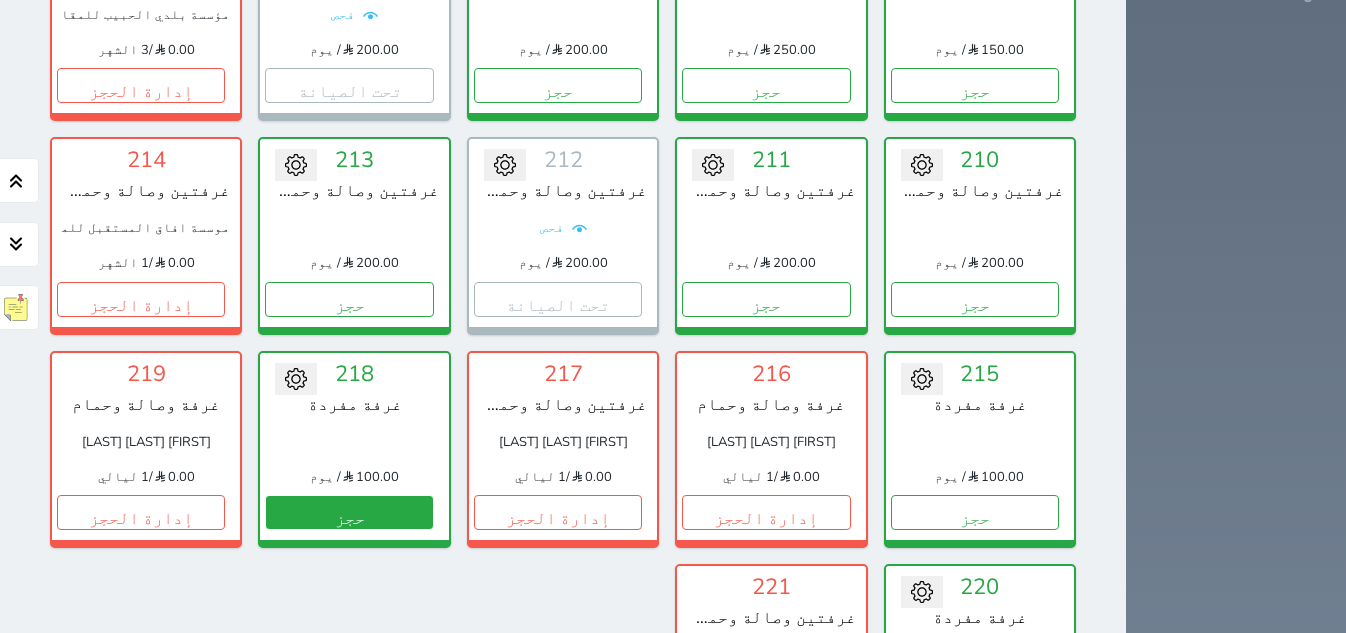 scroll, scrollTop: 1599, scrollLeft: 0, axis: vertical 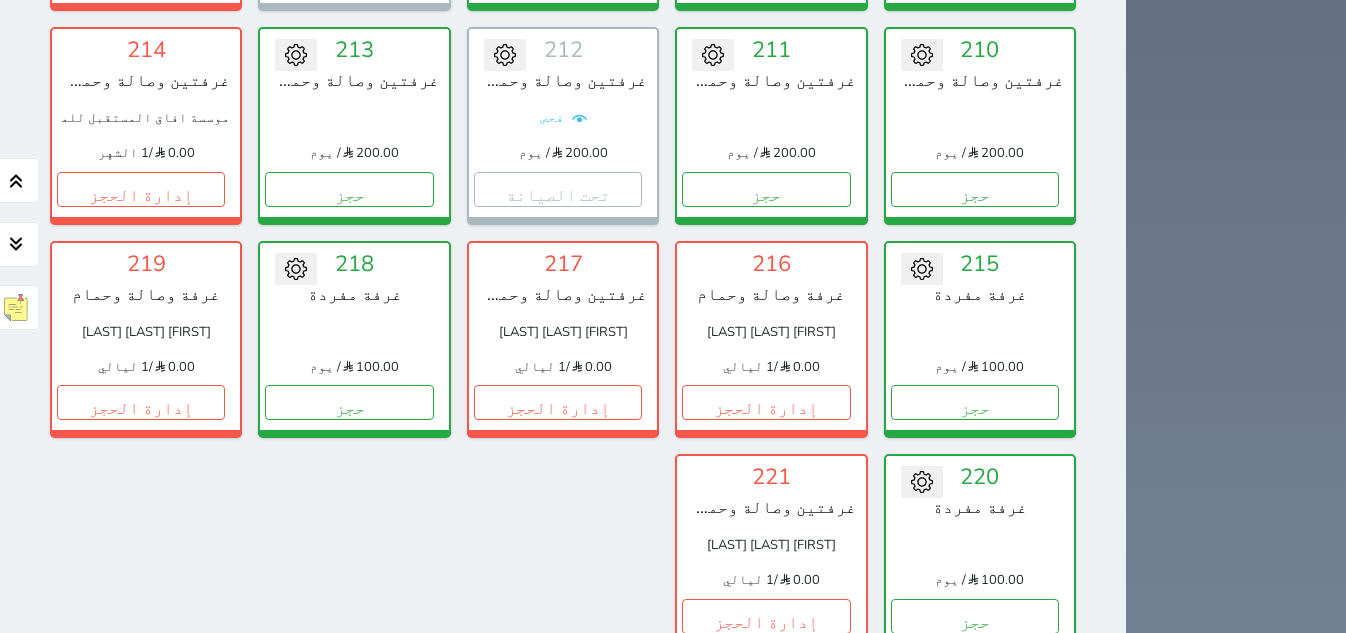 click on "عرض المغادرين" at bounding box center [302, 993] 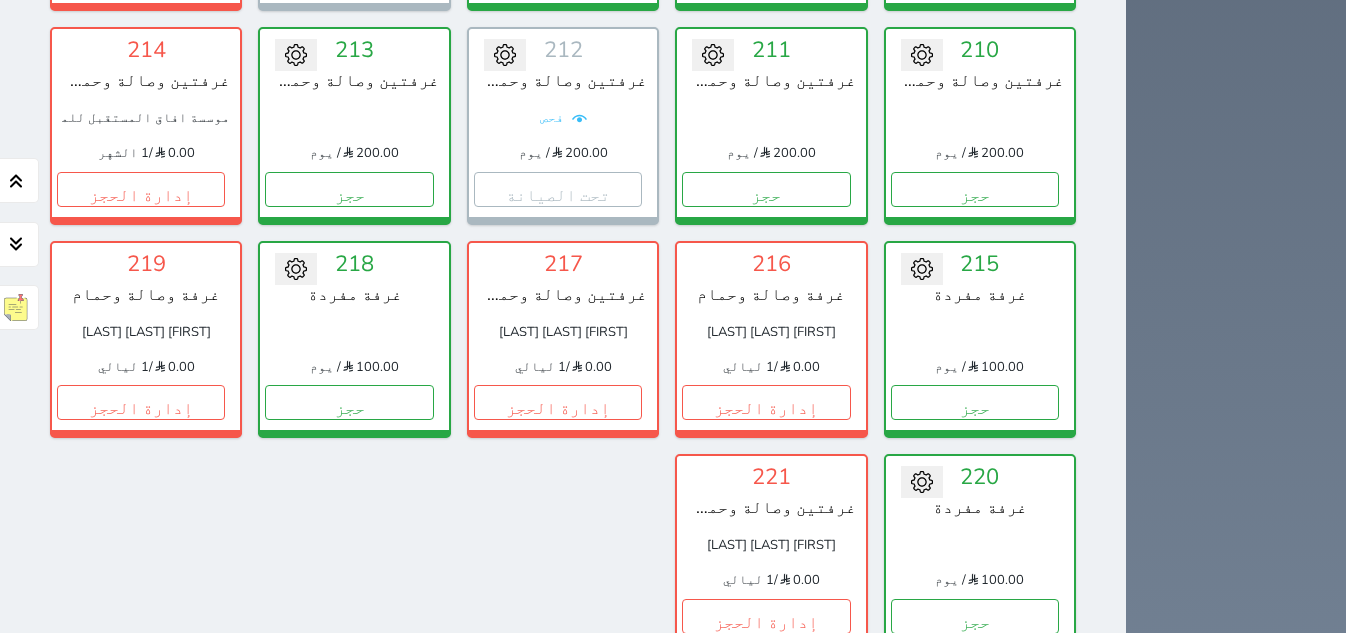 click 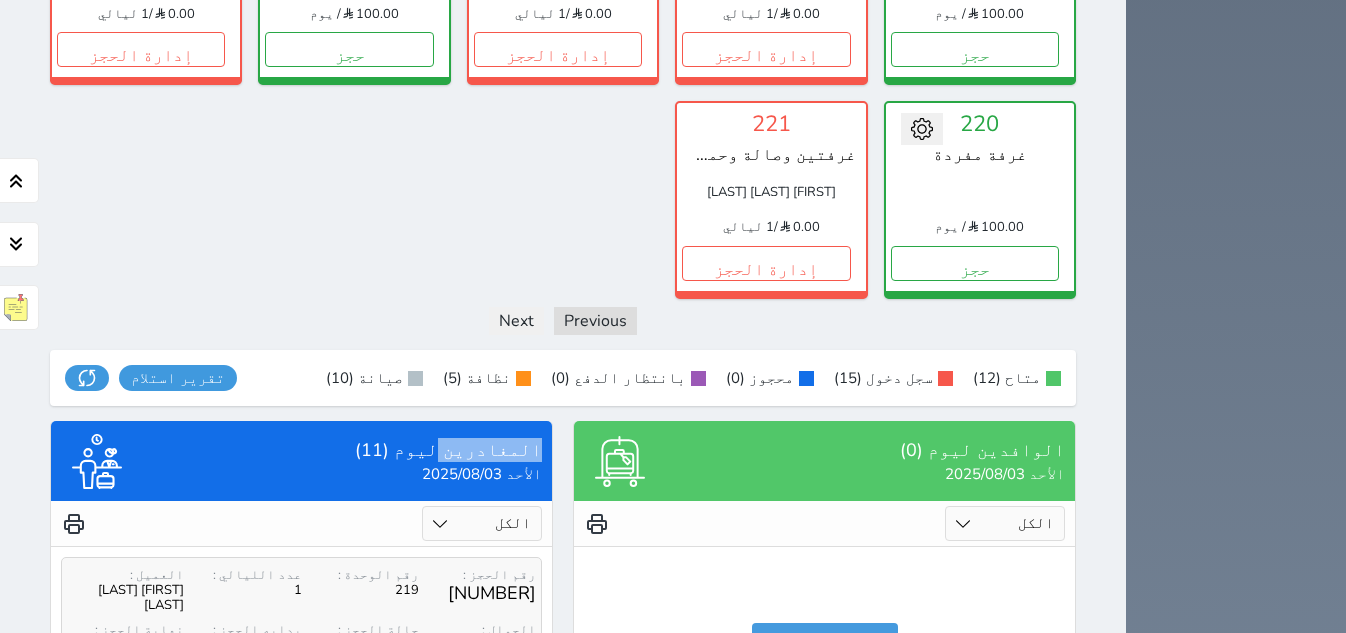 scroll, scrollTop: 1974, scrollLeft: 0, axis: vertical 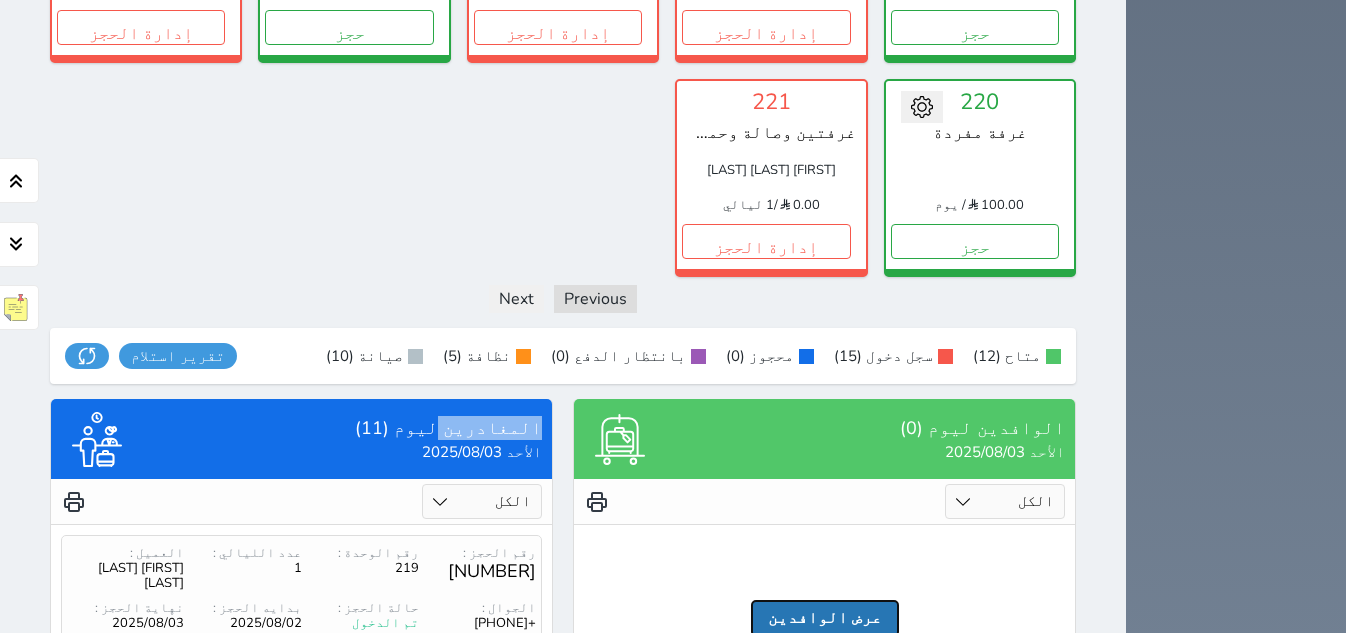 click on "عرض الوافدين" at bounding box center [825, 618] 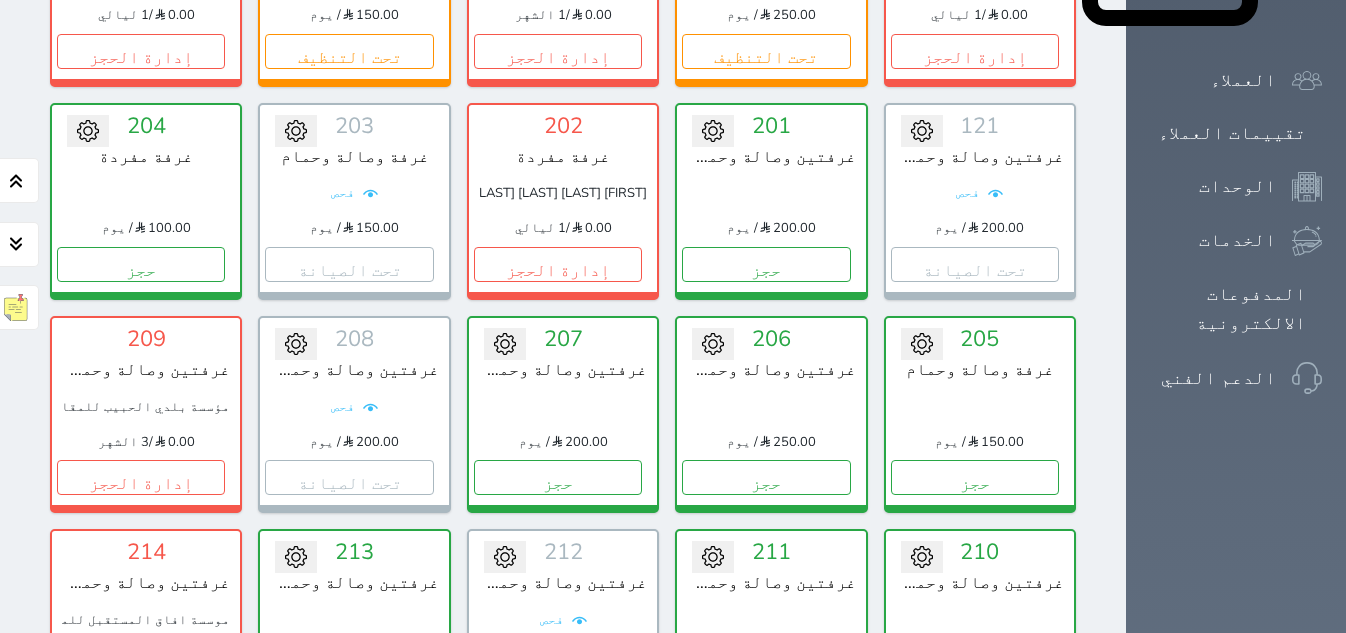 scroll, scrollTop: 1099, scrollLeft: 0, axis: vertical 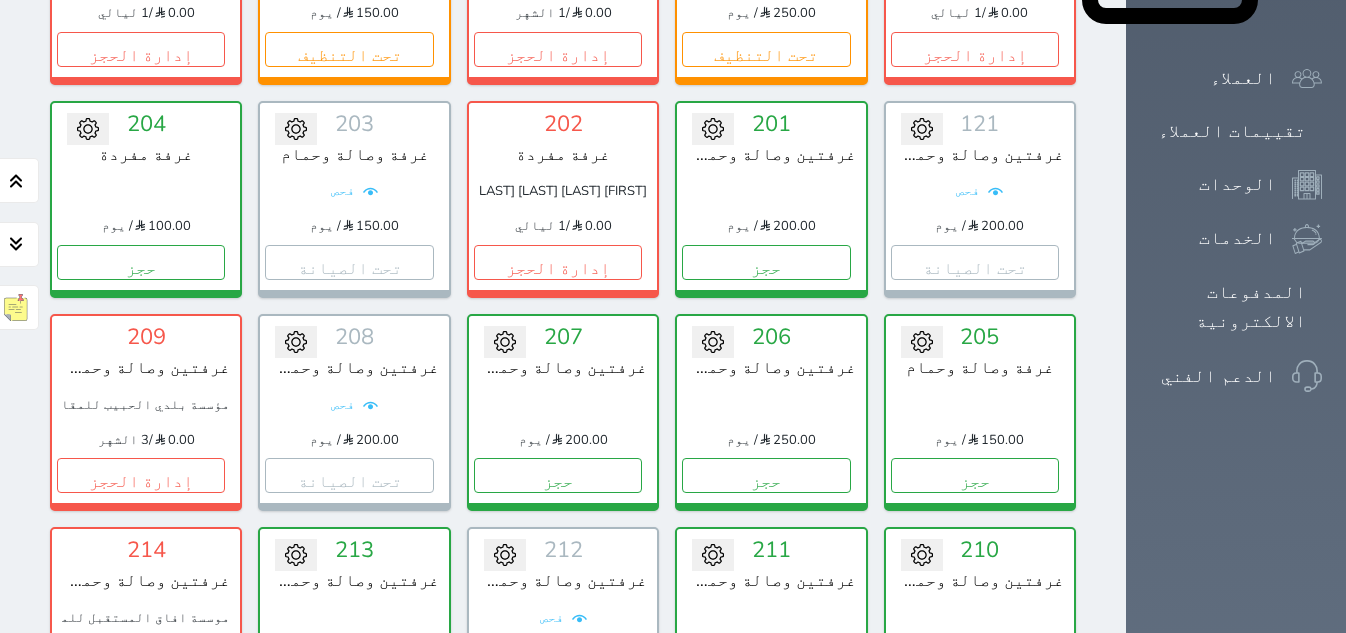 click on "حجز" at bounding box center (975, 902) 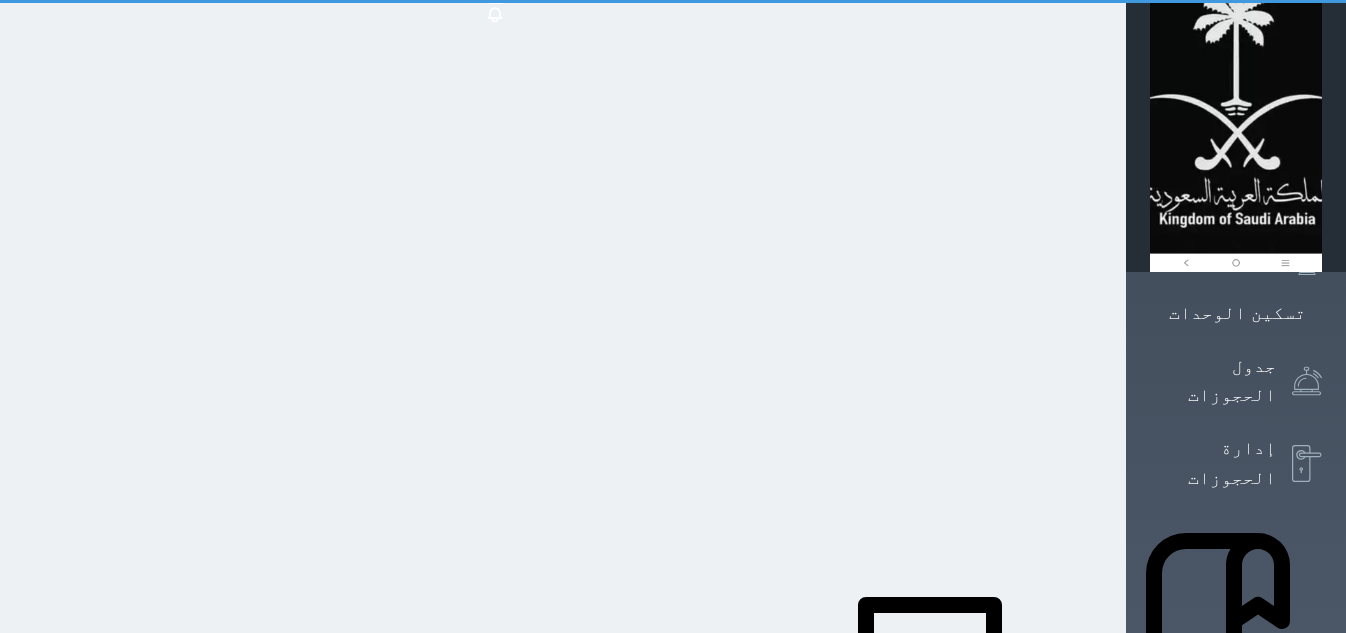 scroll, scrollTop: 18, scrollLeft: 0, axis: vertical 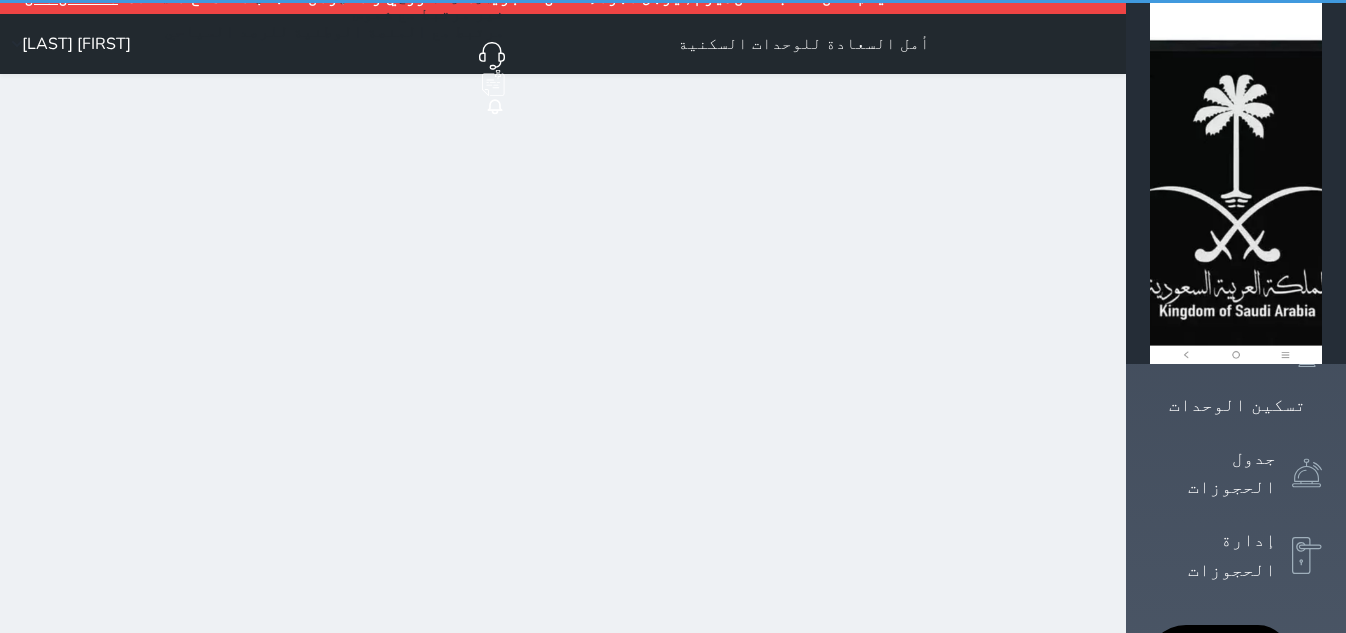 select on "1" 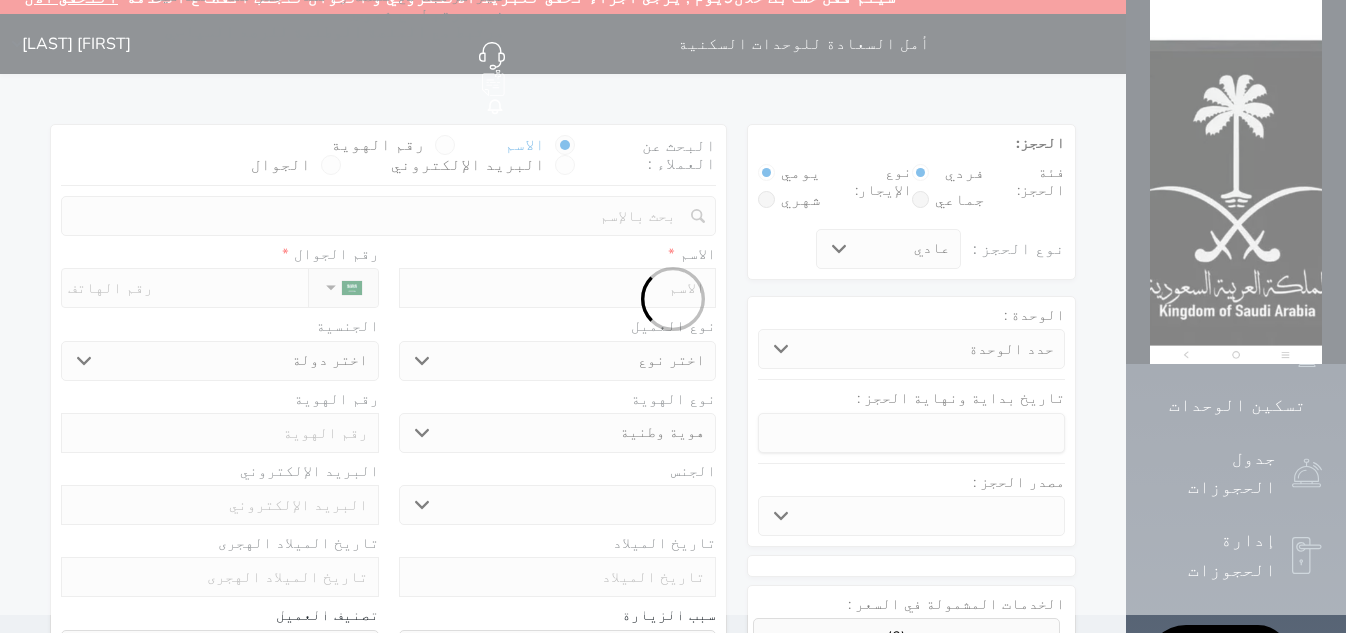 scroll, scrollTop: 0, scrollLeft: 0, axis: both 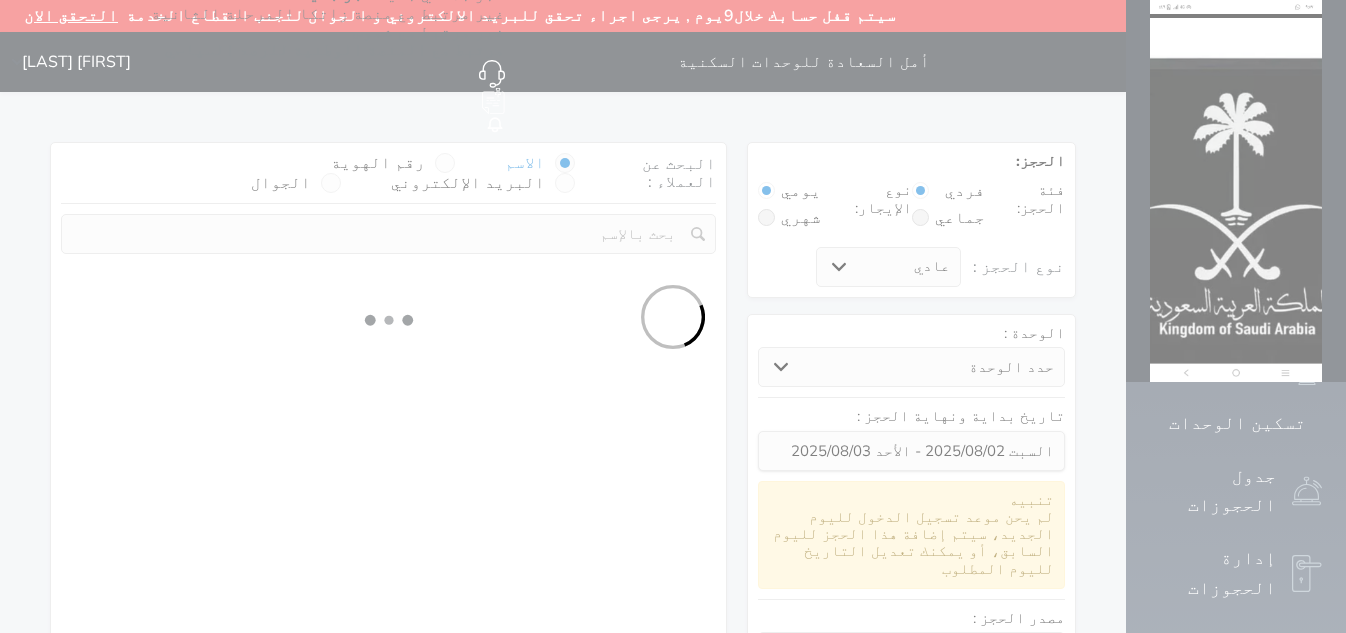select 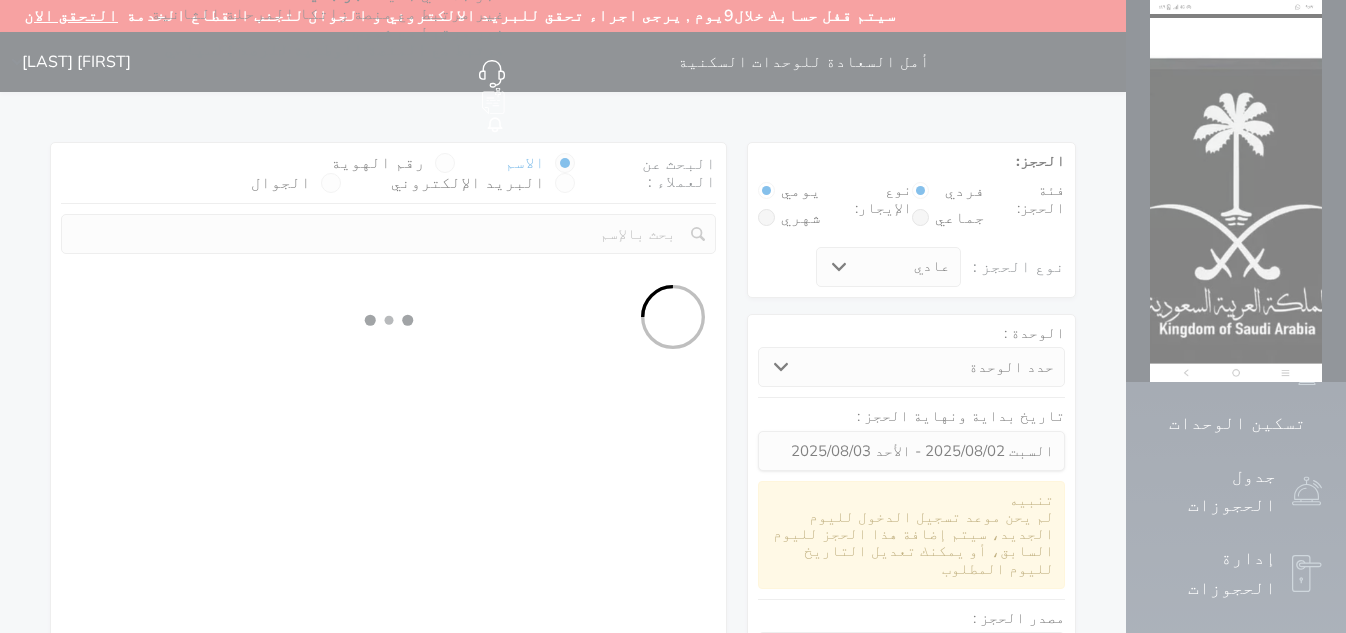 select on "1" 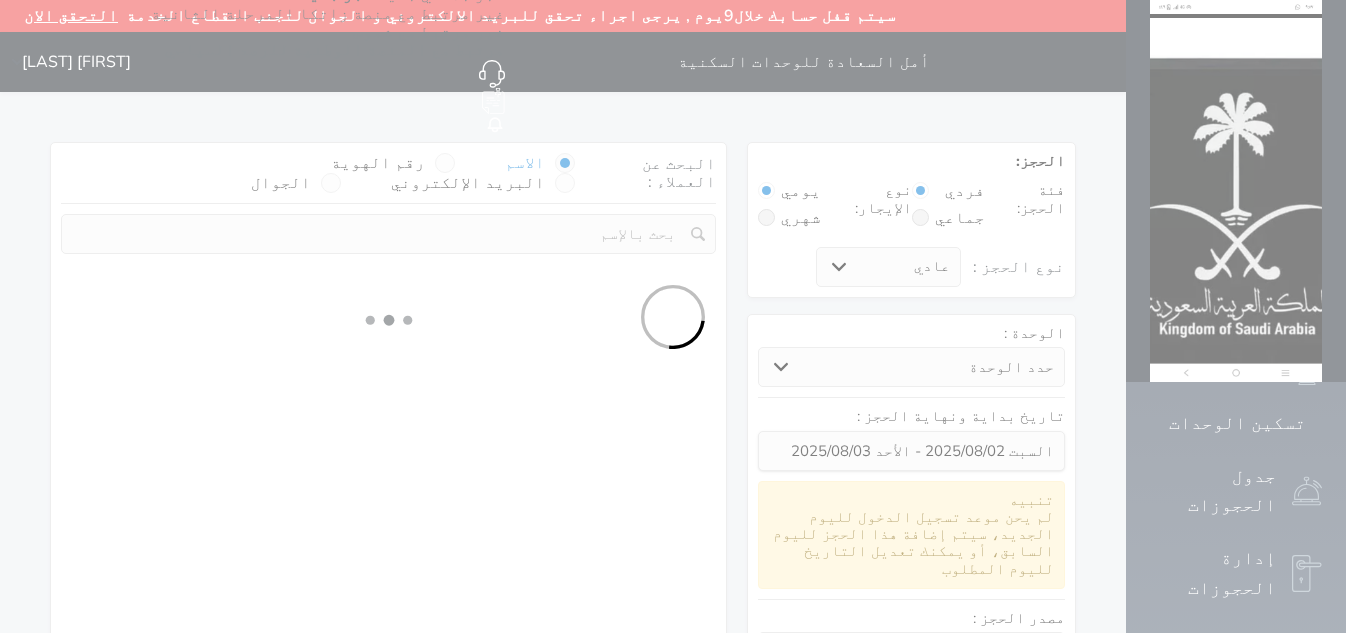 select on "113" 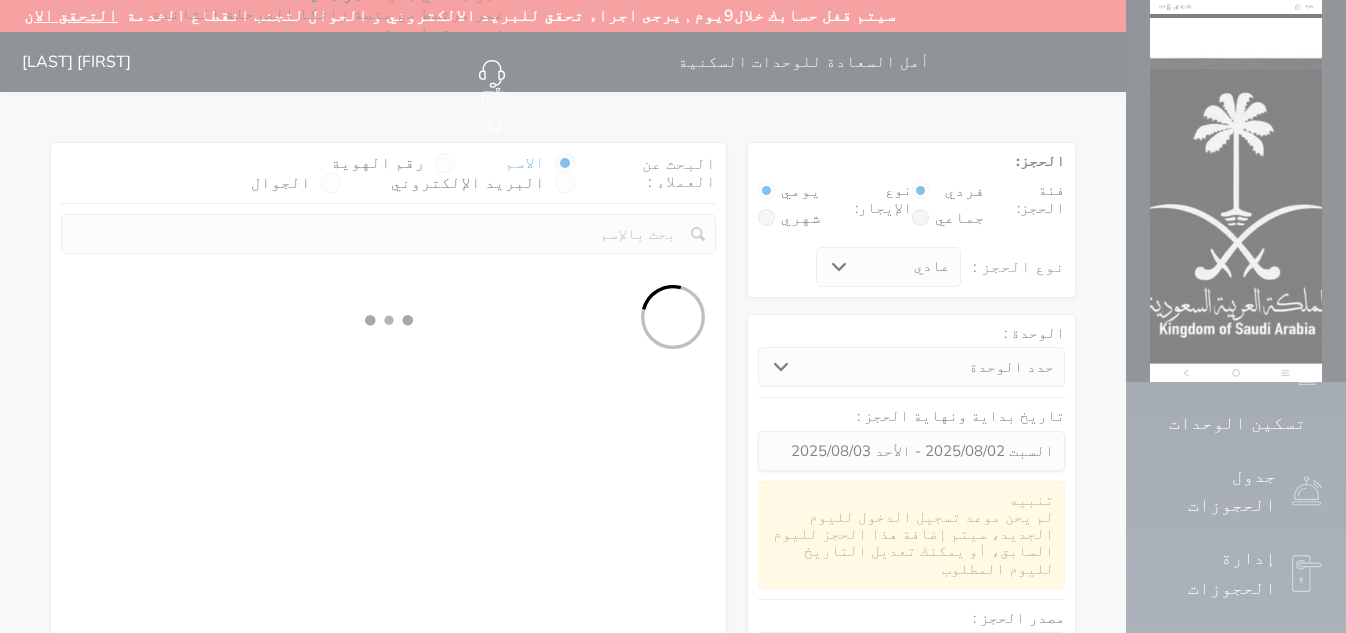 select on "1" 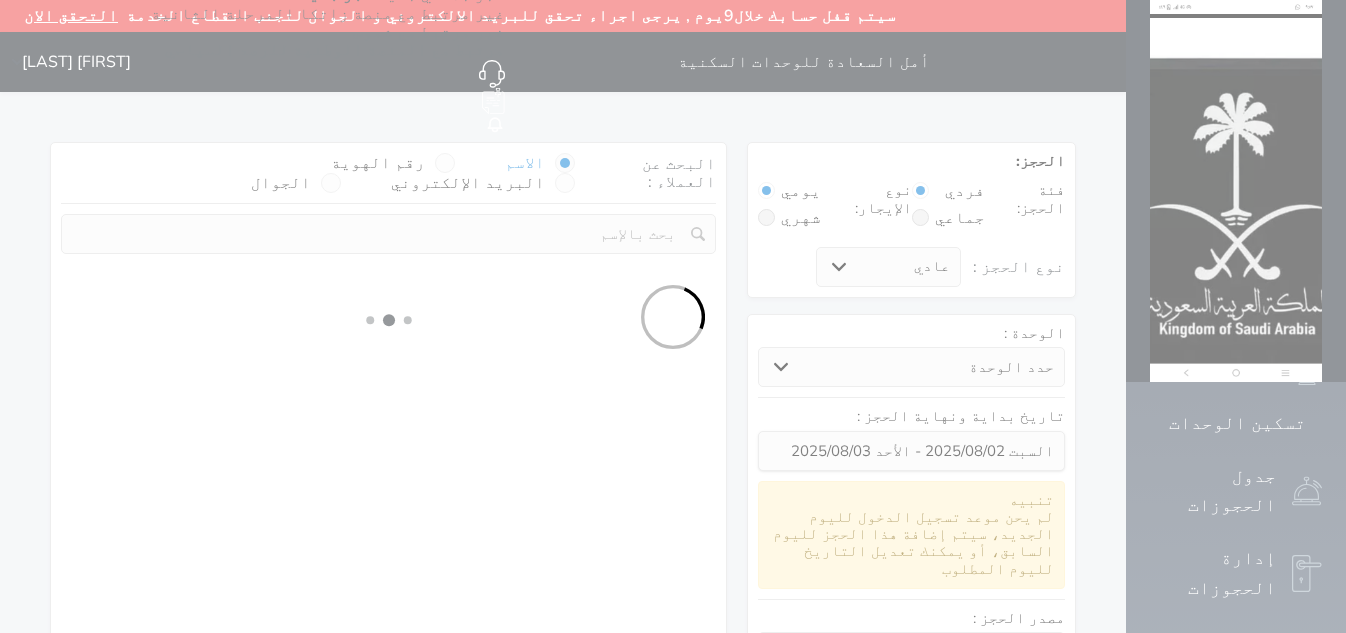 select 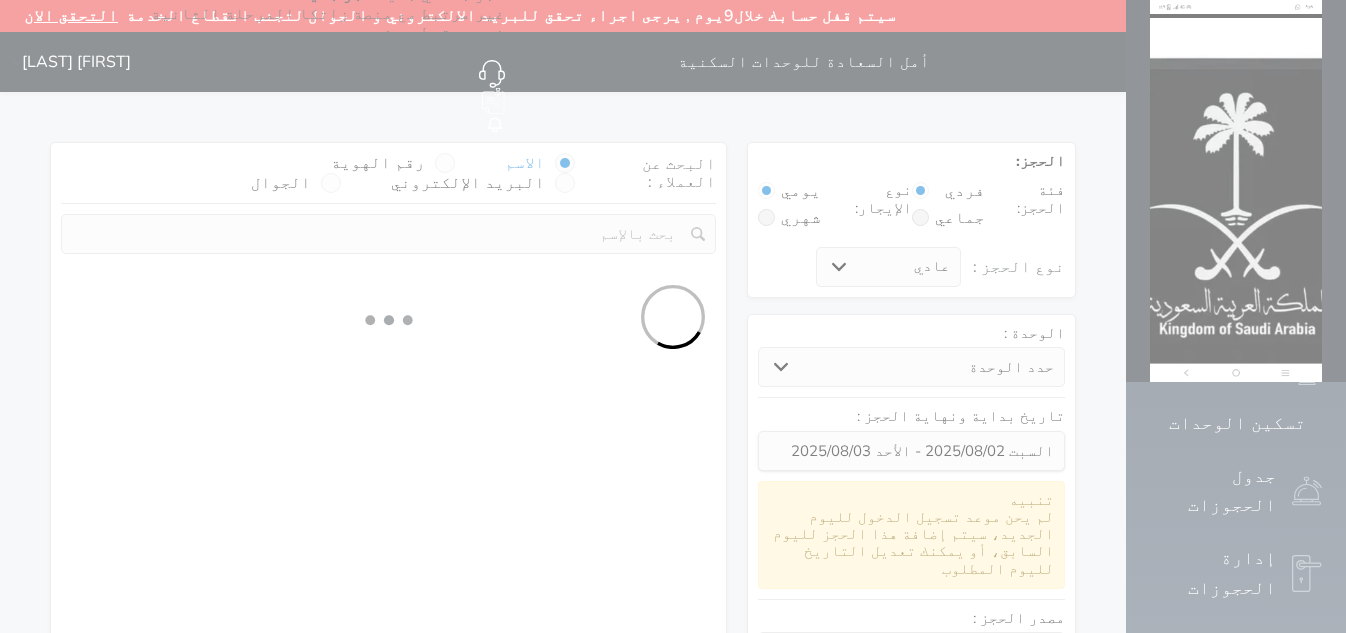 select on "7" 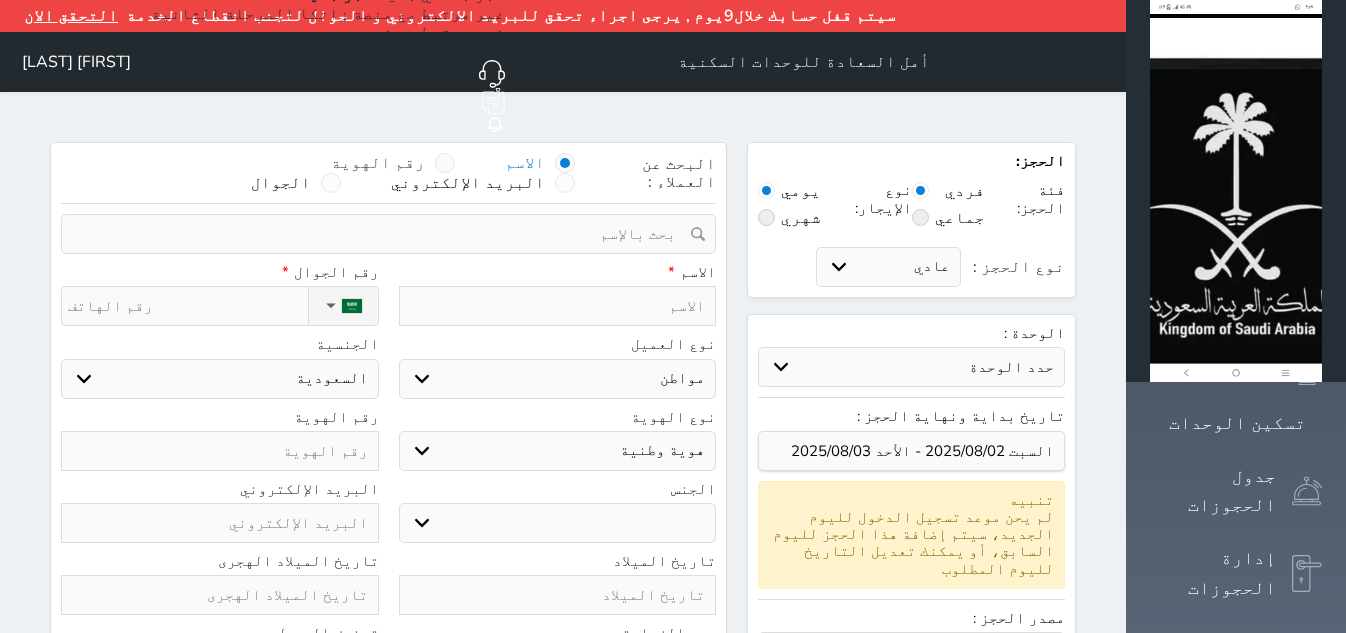 click on "رقم الهوية" at bounding box center [393, 163] 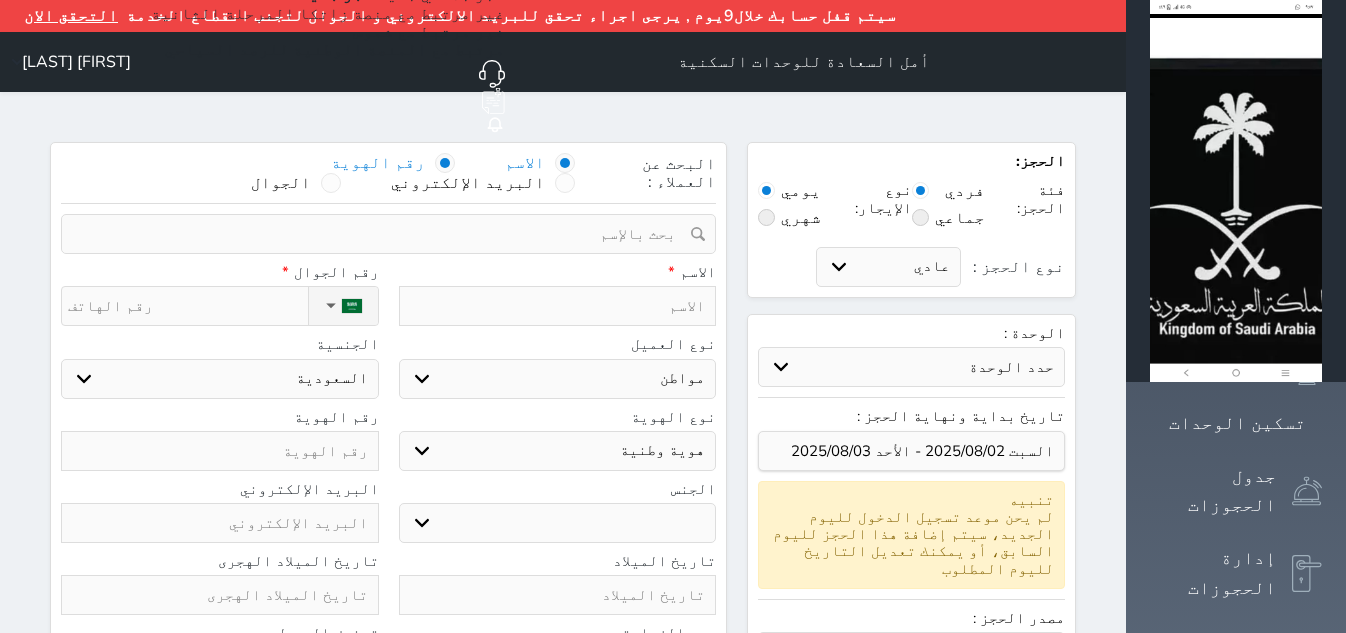 select 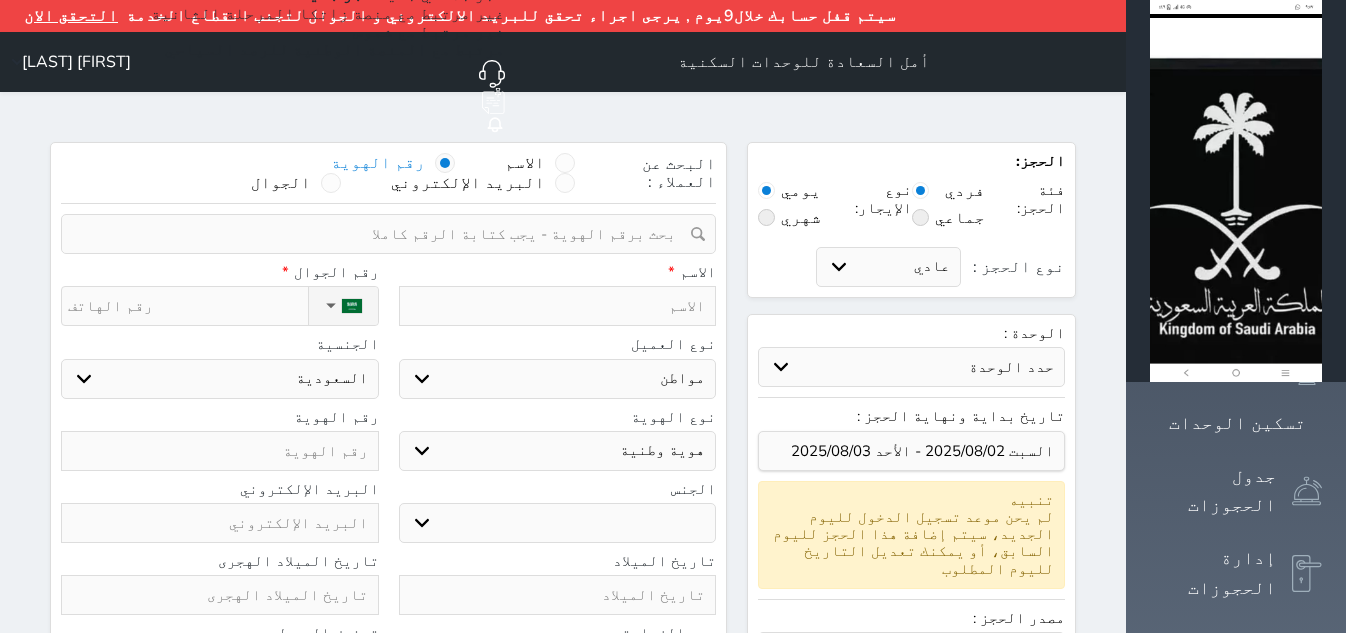 click at bounding box center (381, 234) 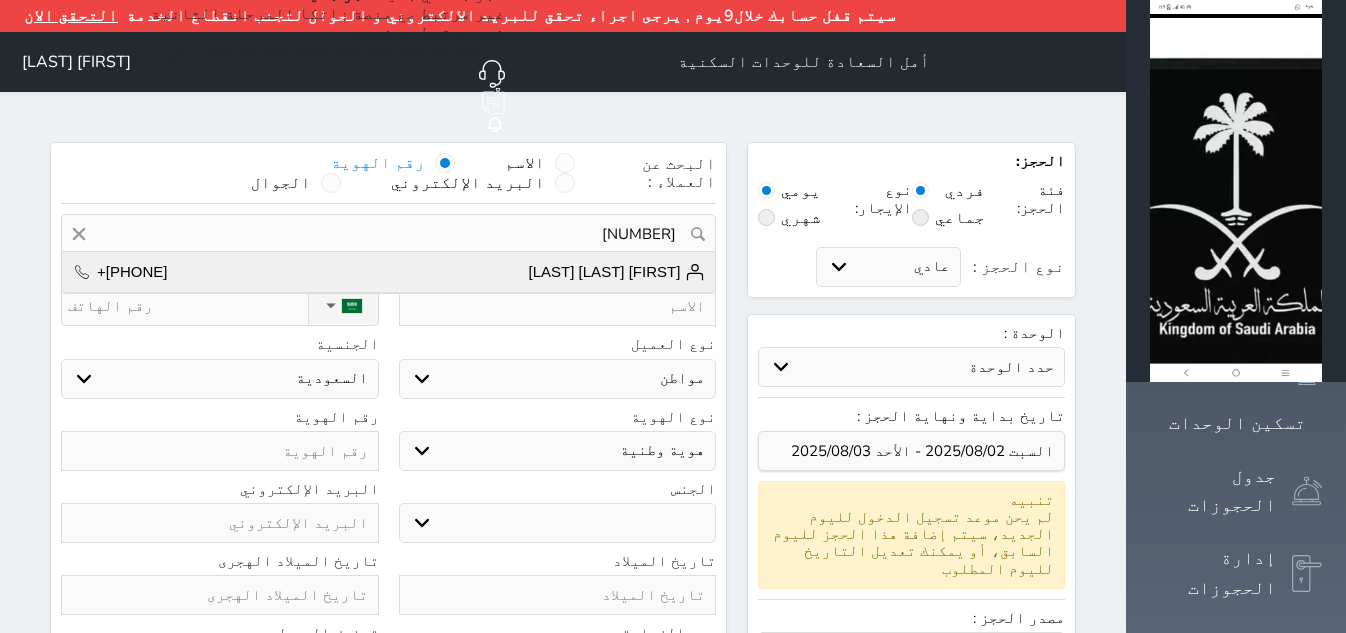 click on "[FIRST] [LAST] [LAST]" at bounding box center [617, 272] 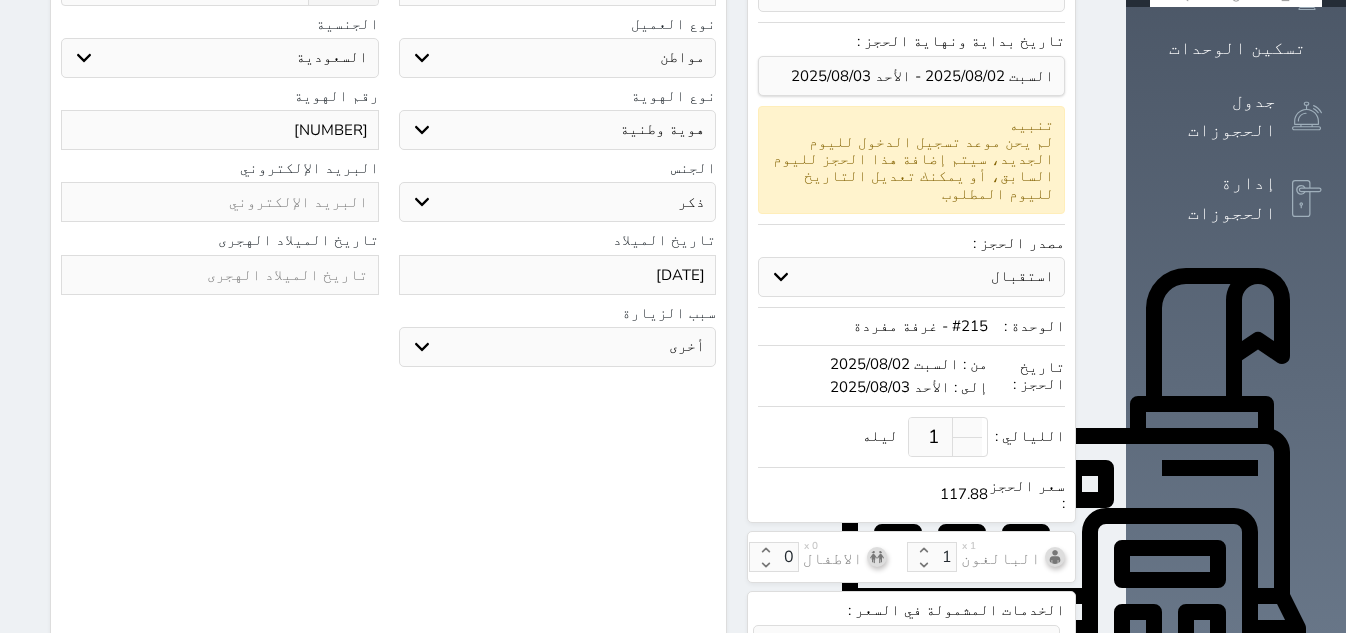 scroll, scrollTop: 716, scrollLeft: 0, axis: vertical 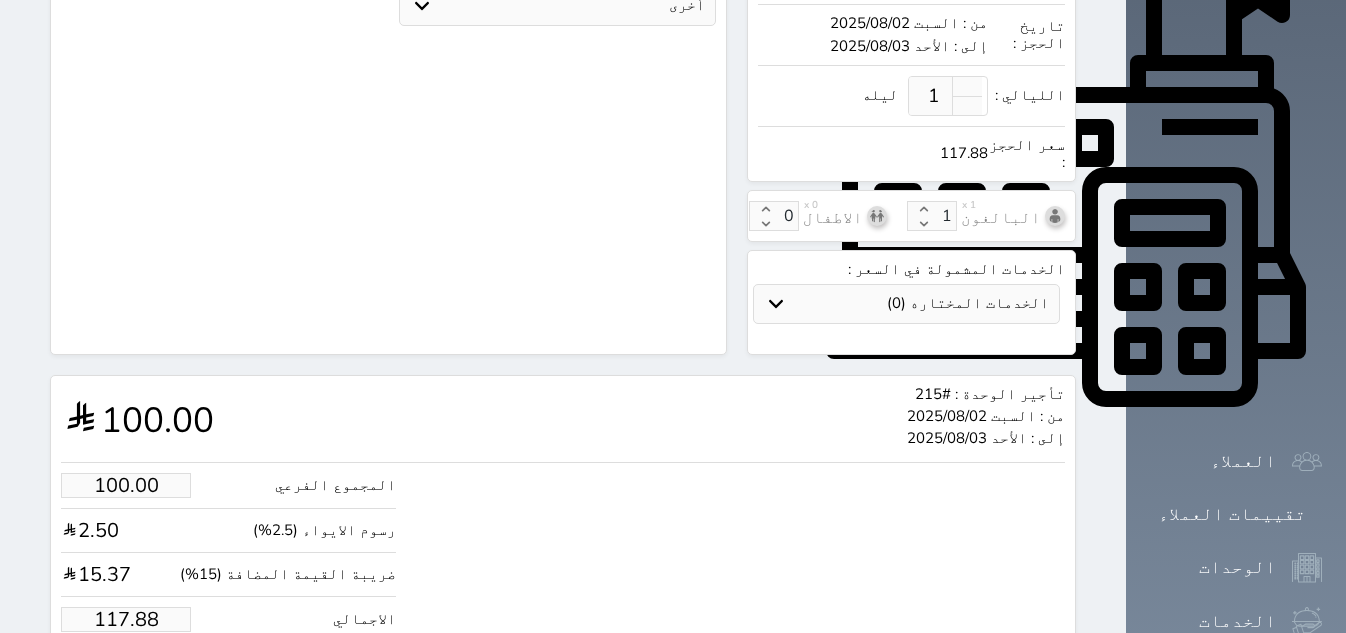 click on "117.88" at bounding box center (126, 619) 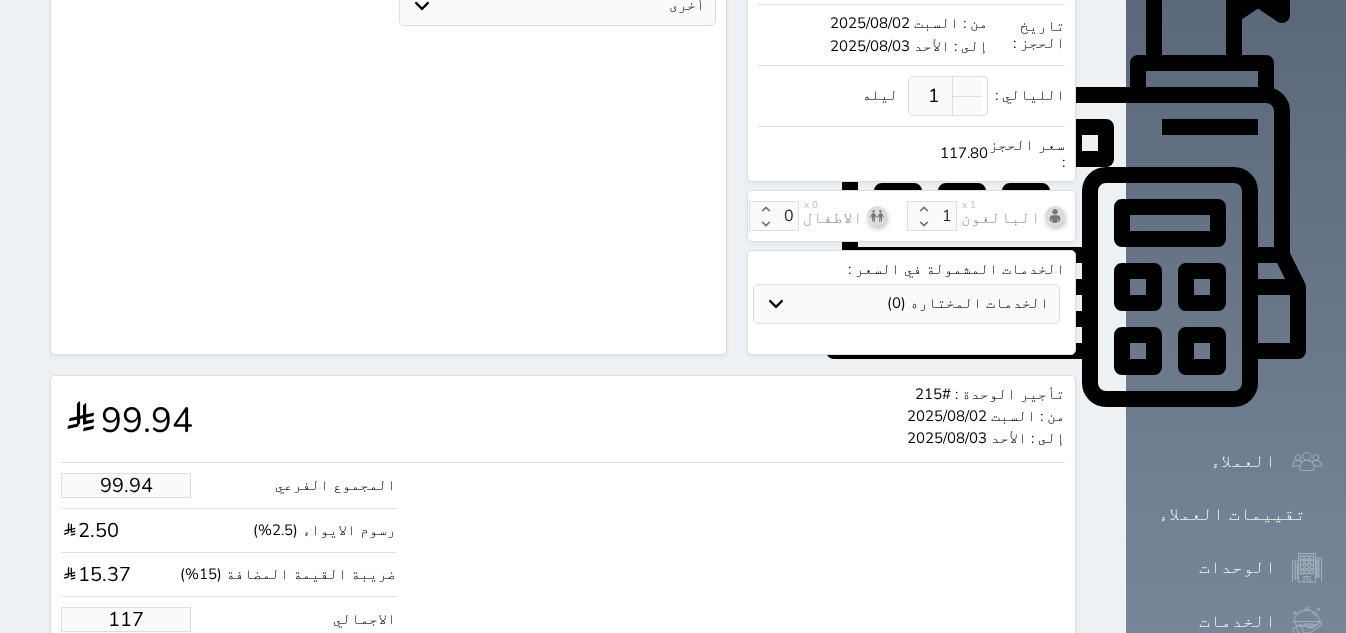 type on "11" 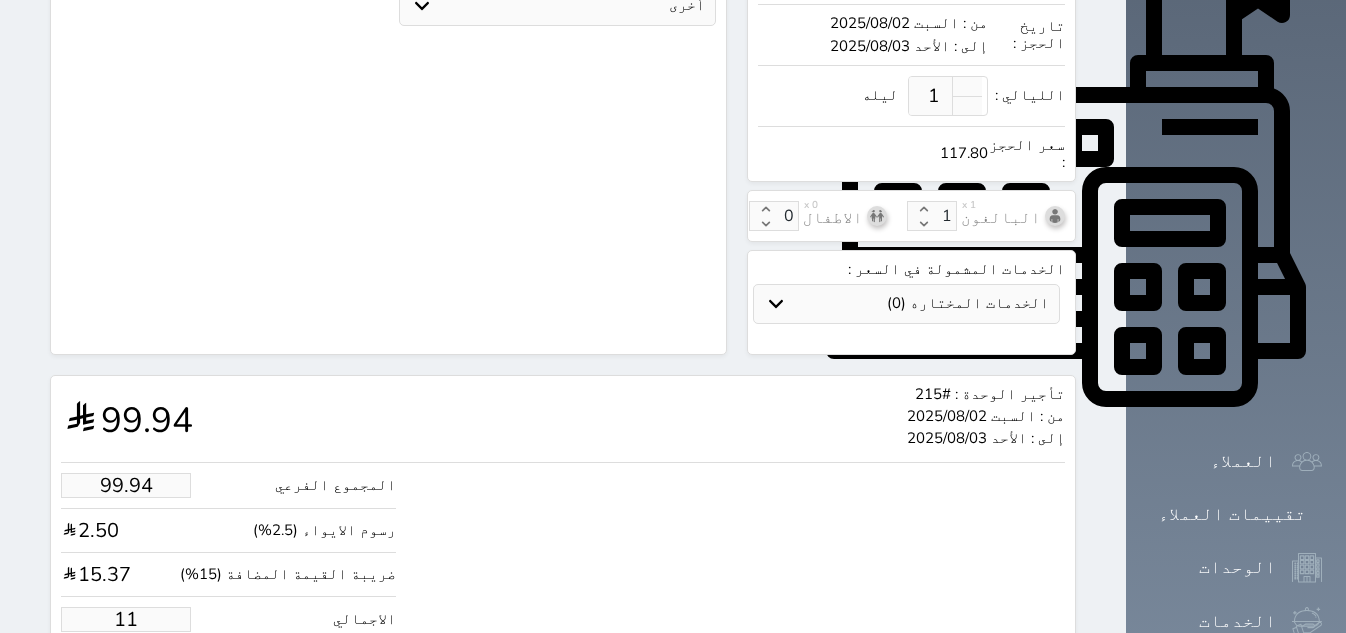 type on "1.00" 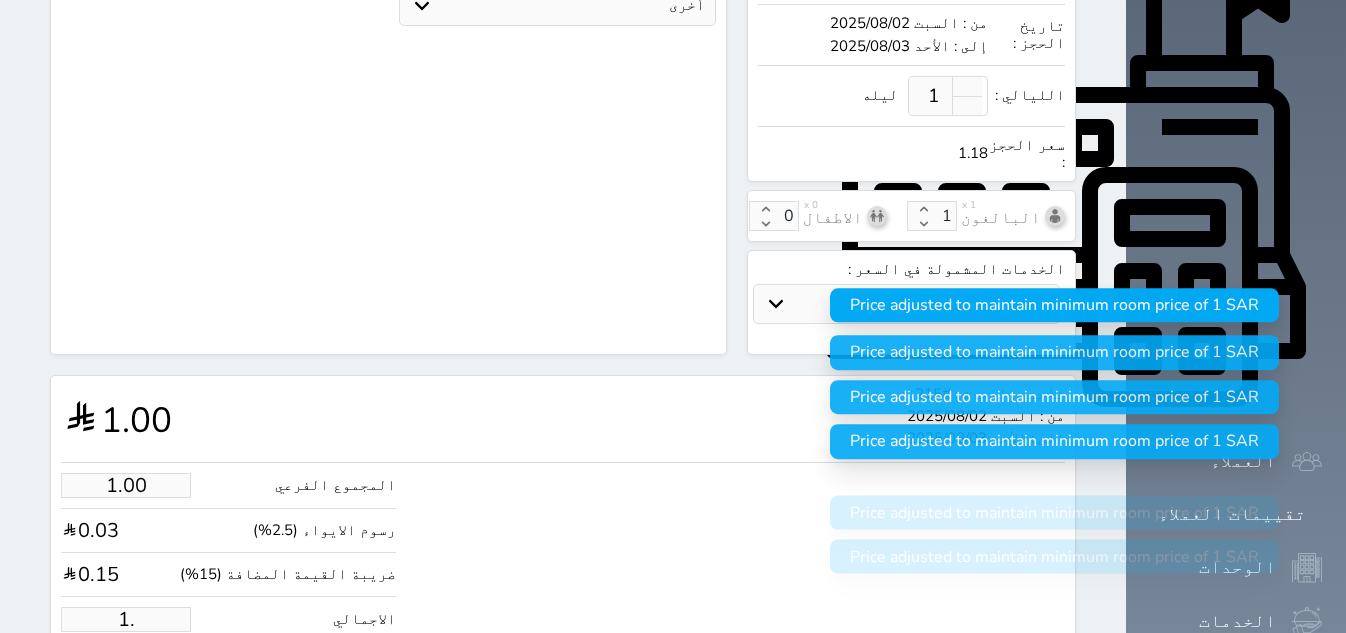 type on "1" 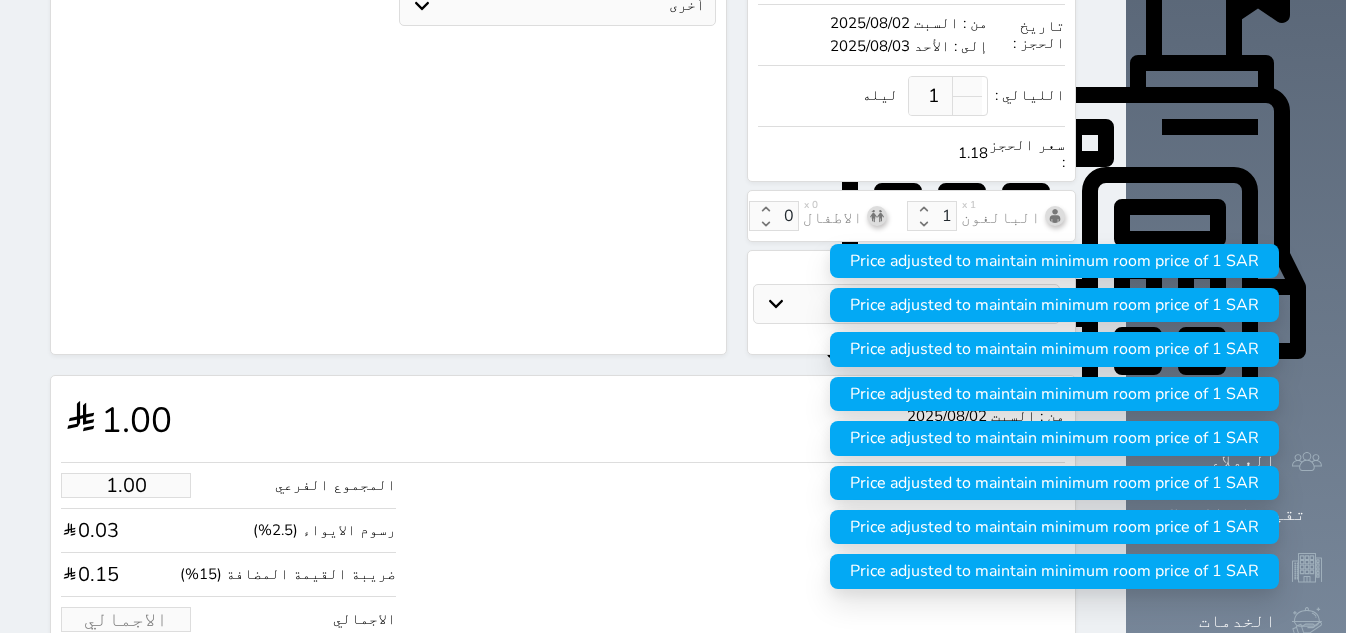 type on "1" 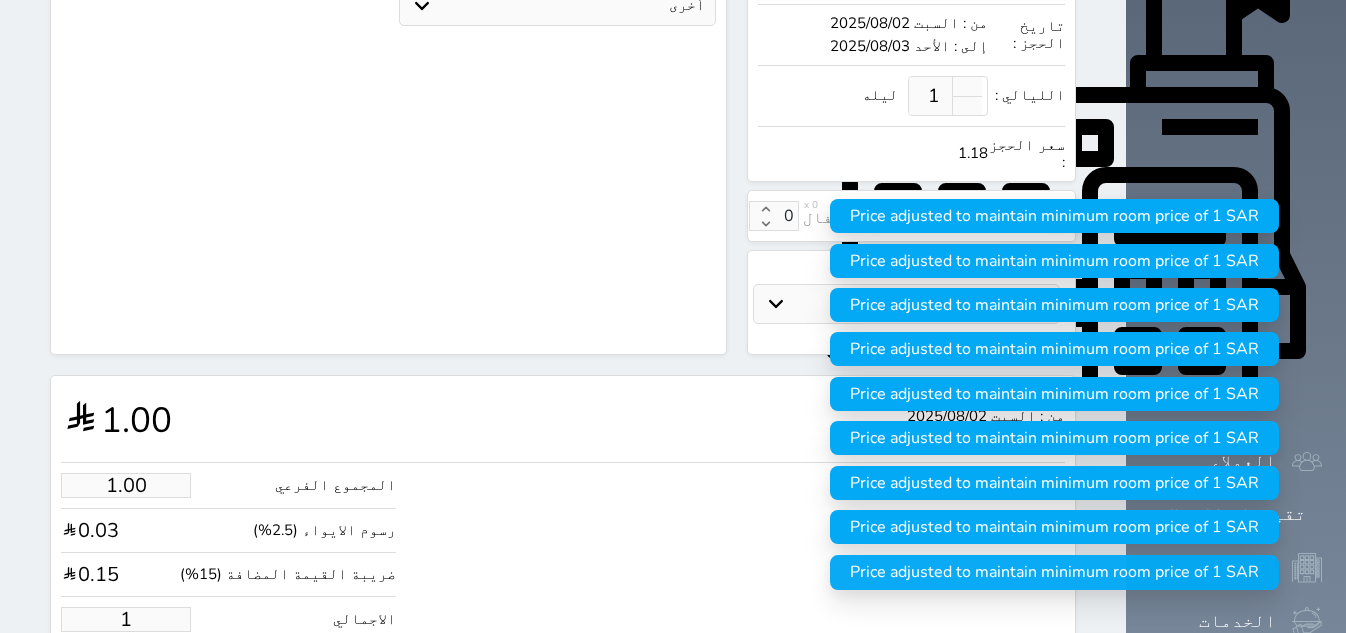 type on "11.03" 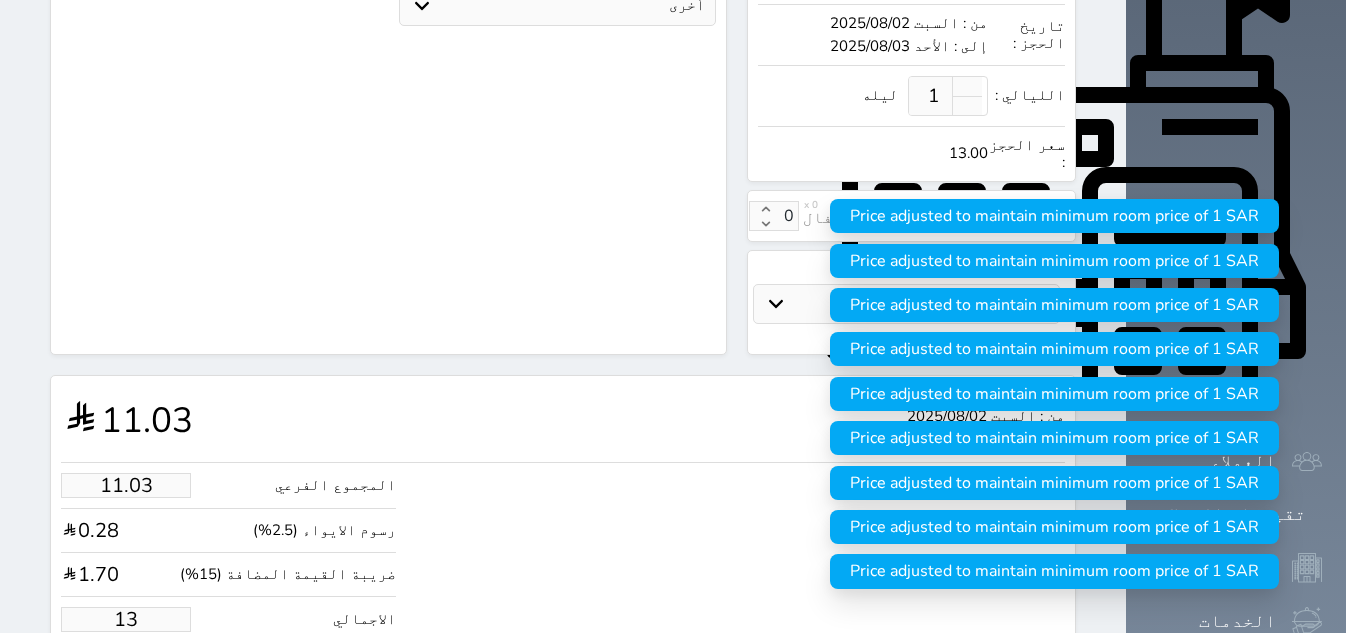 type on "110.29" 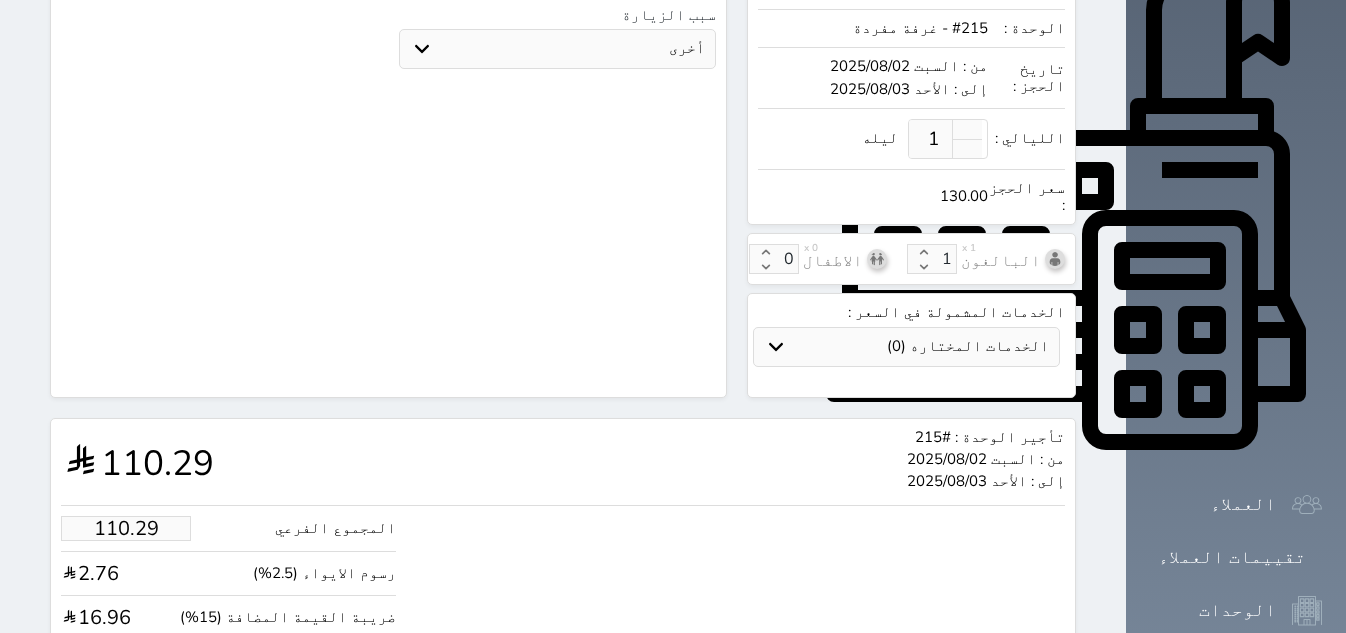 scroll, scrollTop: 716, scrollLeft: 0, axis: vertical 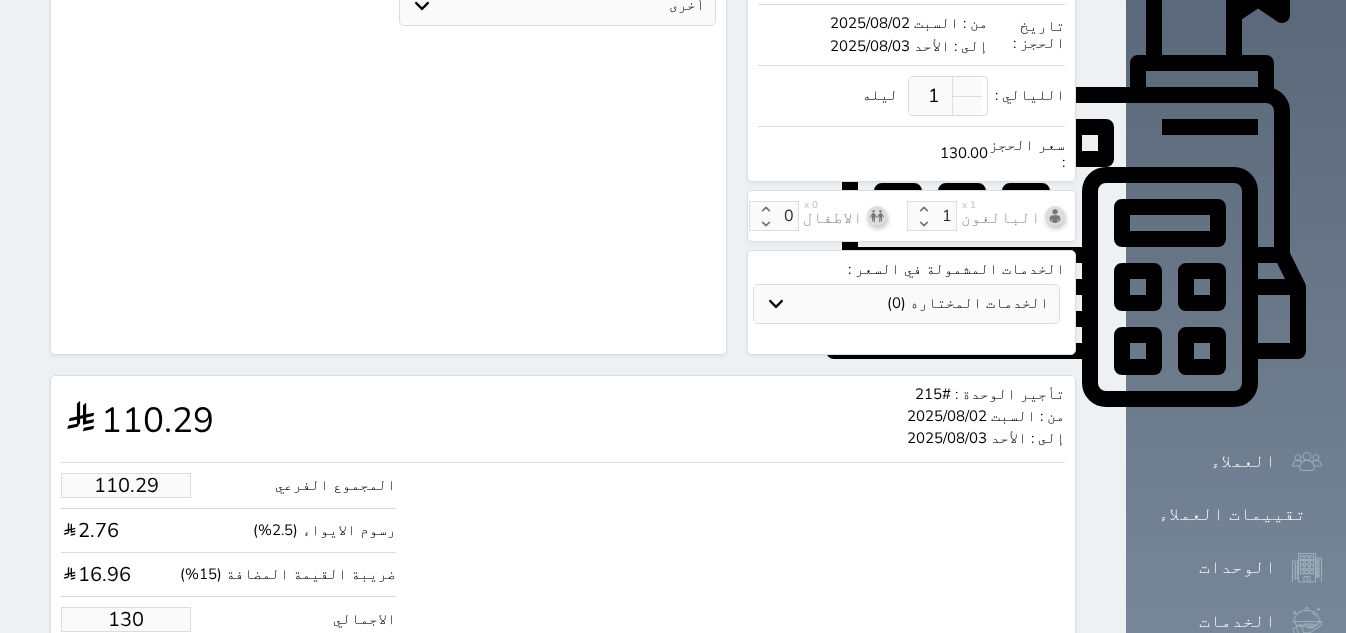 type on "130.00" 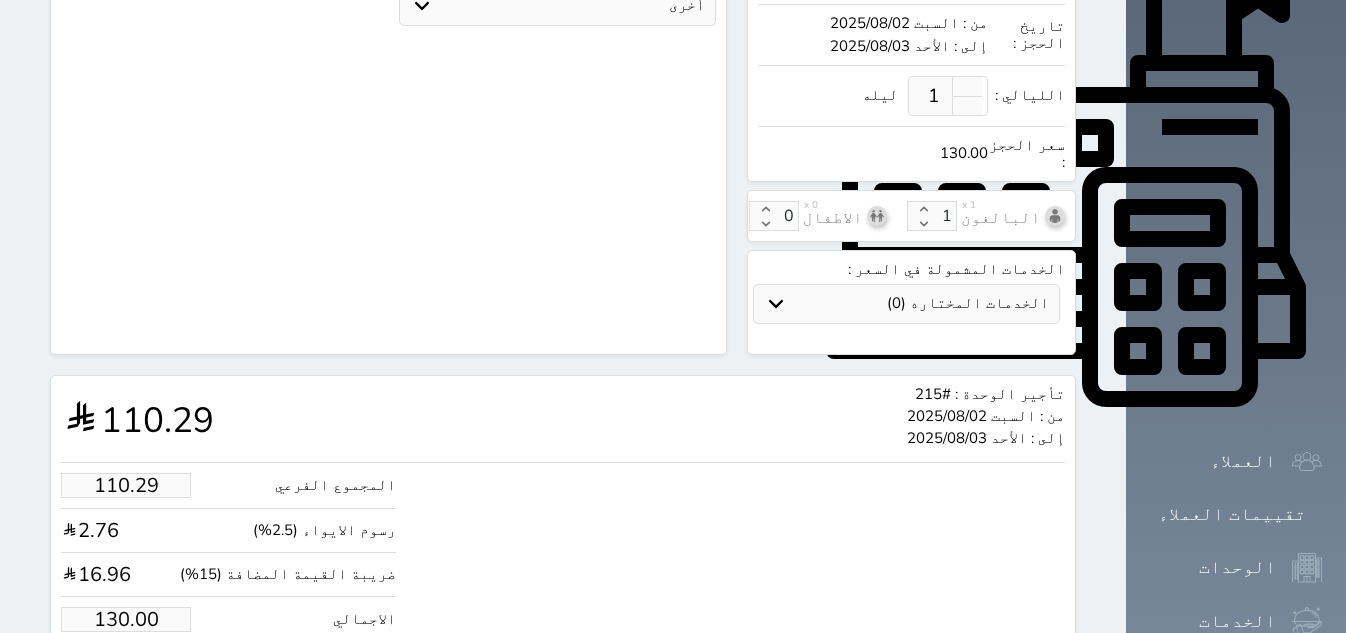 click on "حجز" at bounding box center (149, 680) 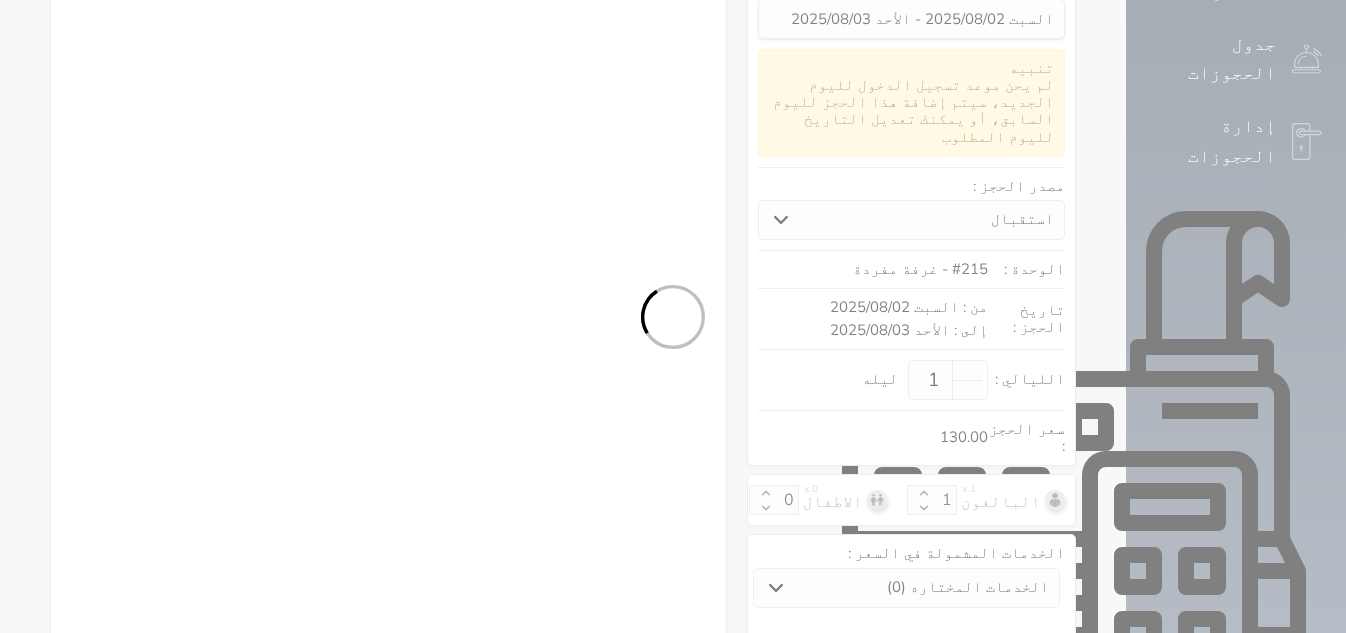select on "1" 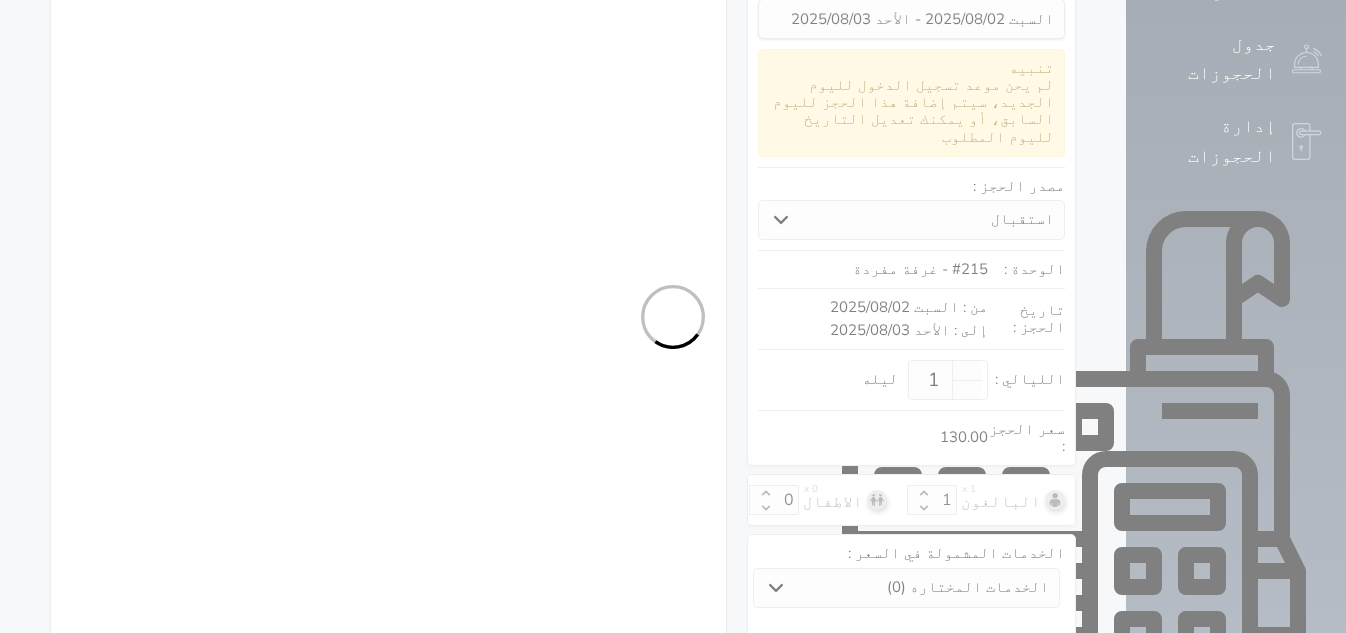 select on "113" 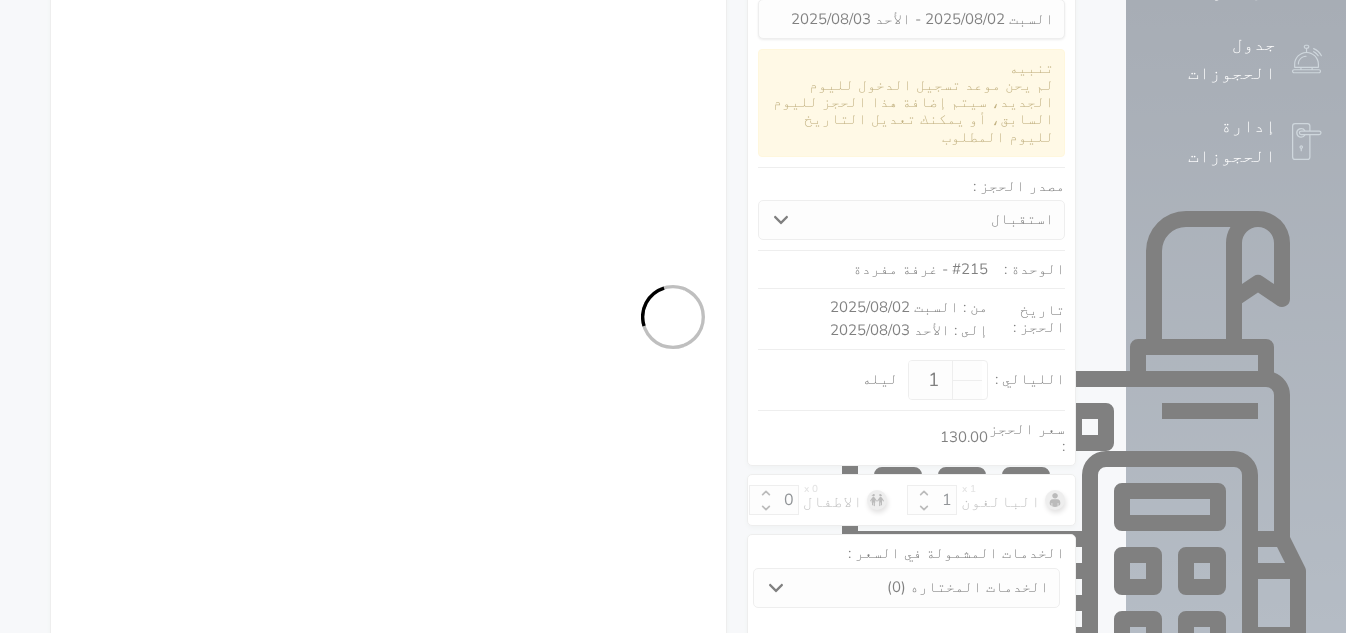 select on "1" 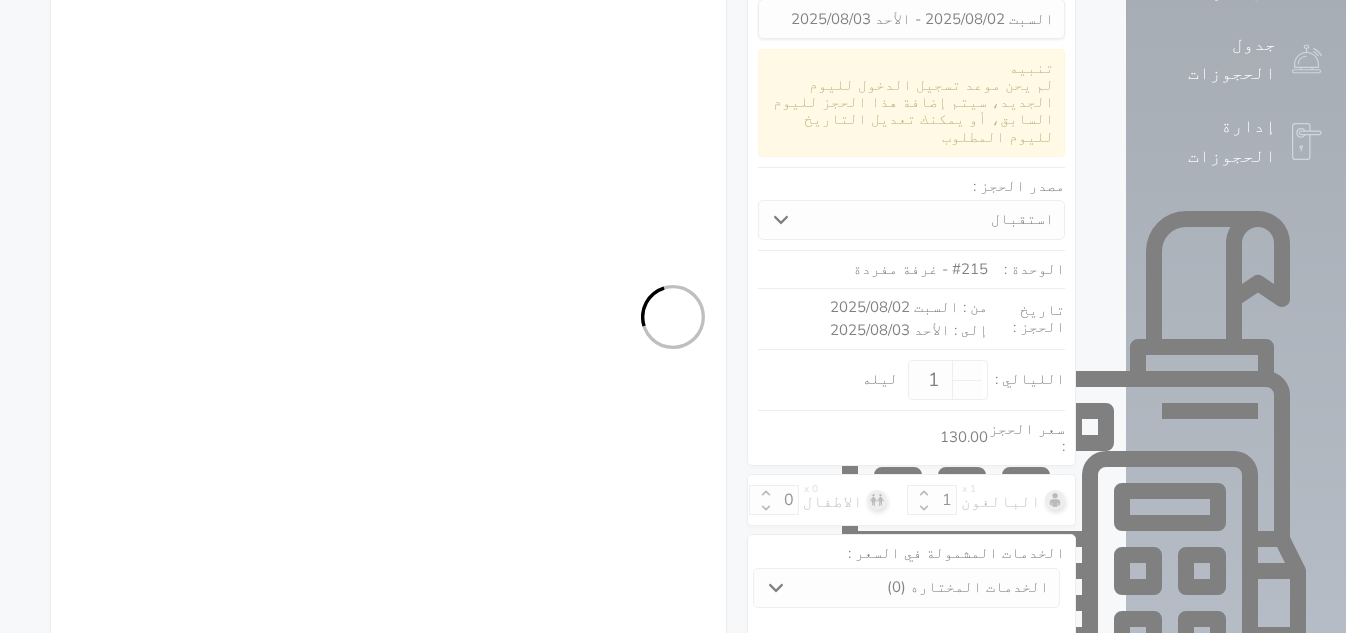 select on "7" 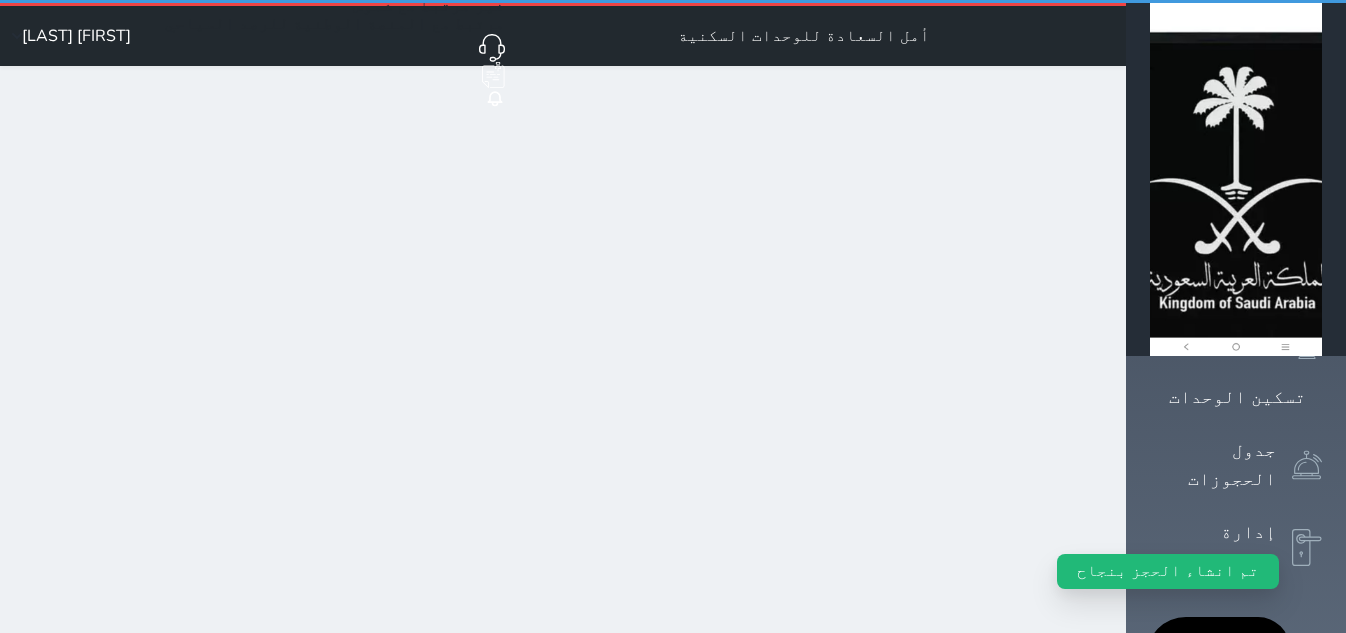 scroll, scrollTop: 0, scrollLeft: 0, axis: both 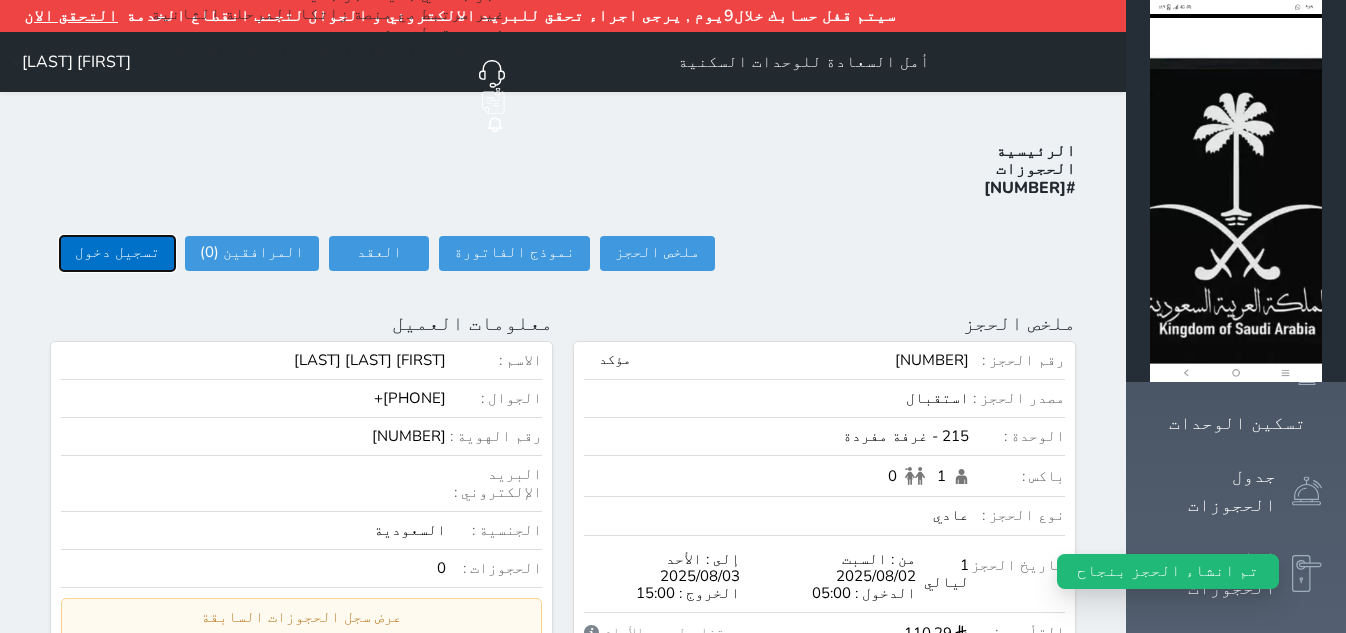 click on "تسجيل دخول" at bounding box center (117, 253) 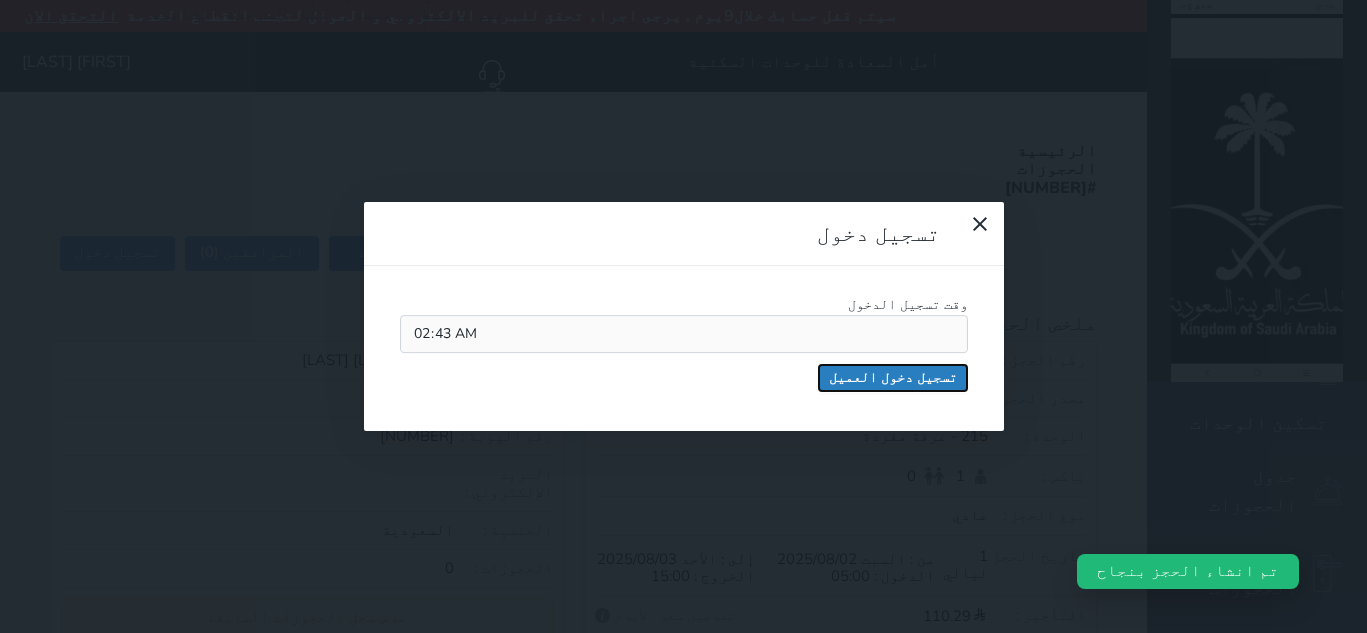 click on "تسجيل دخول العميل" at bounding box center [893, 378] 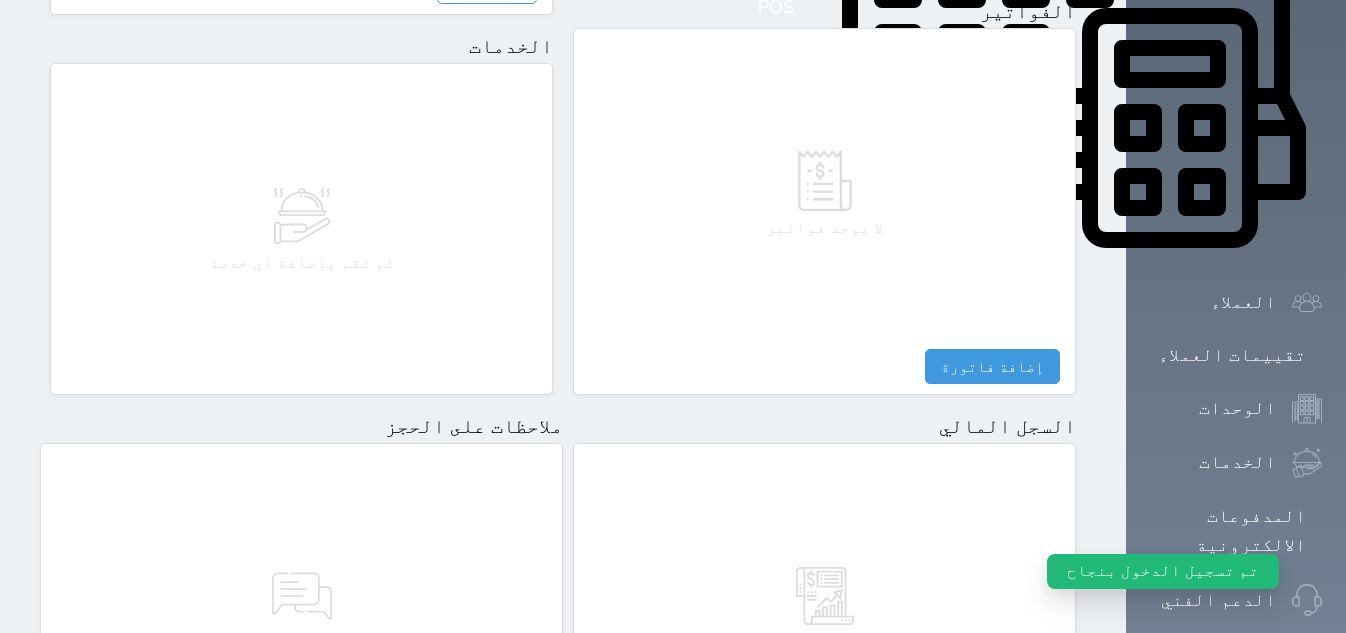 scroll, scrollTop: 1124, scrollLeft: 0, axis: vertical 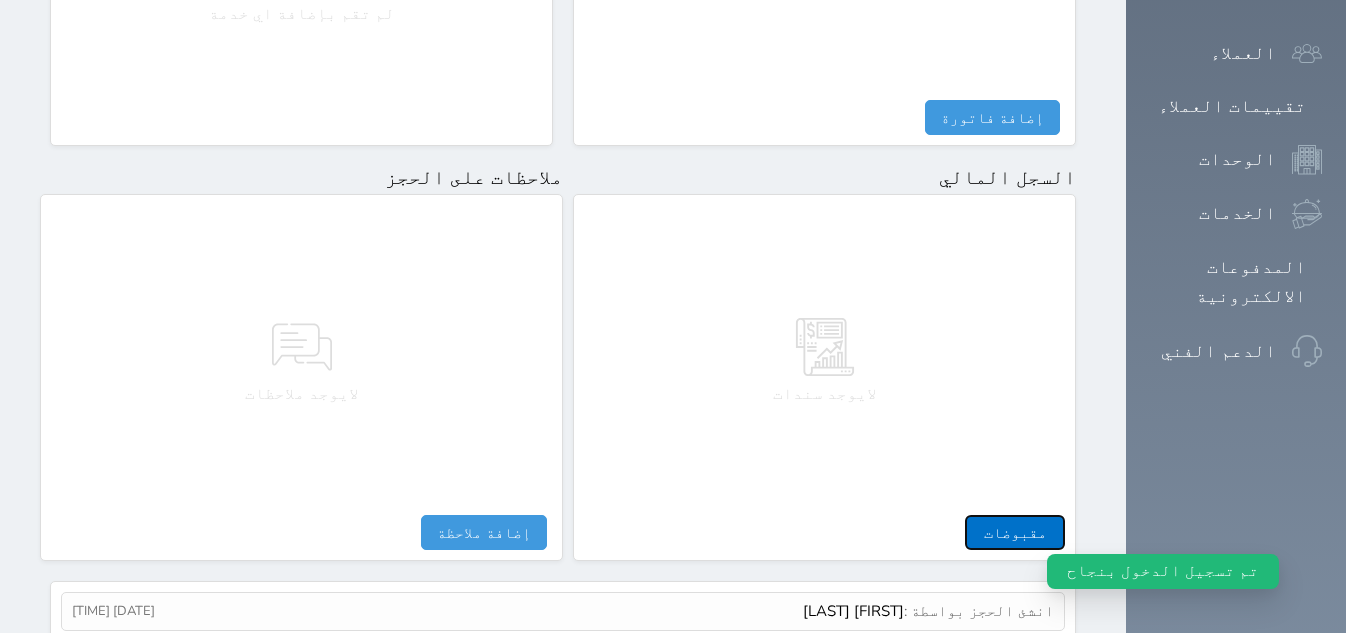 click on "مقبوضات" at bounding box center [1015, 532] 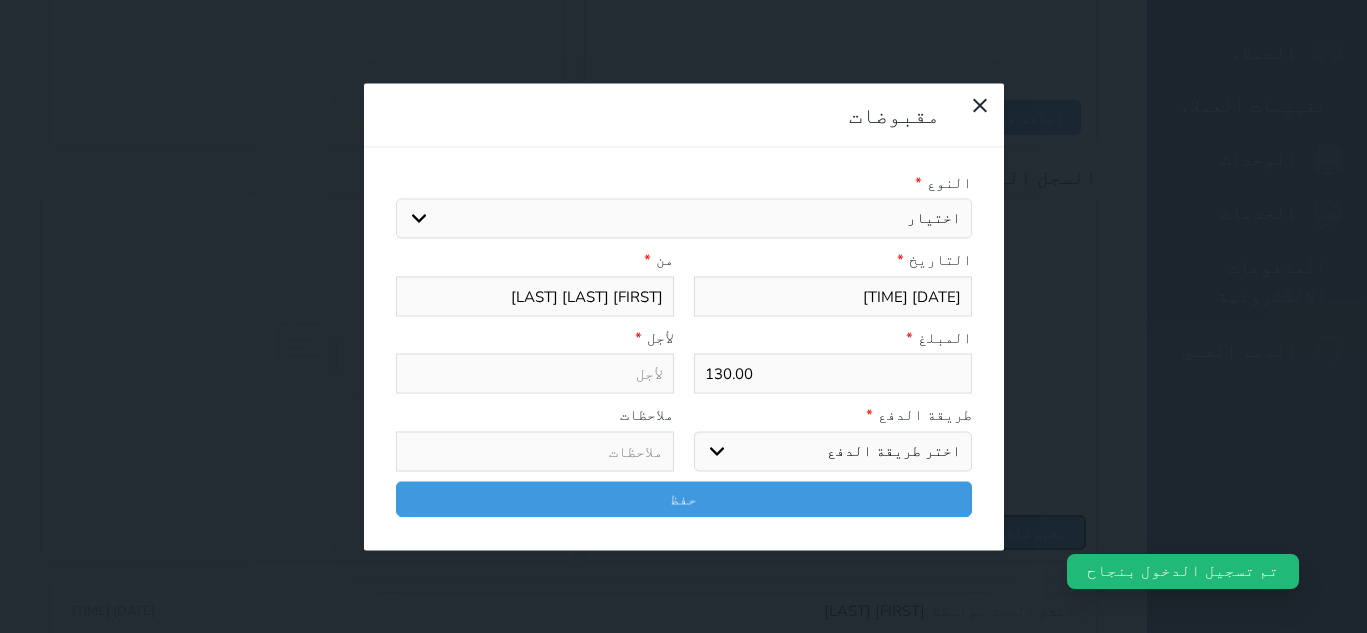 select 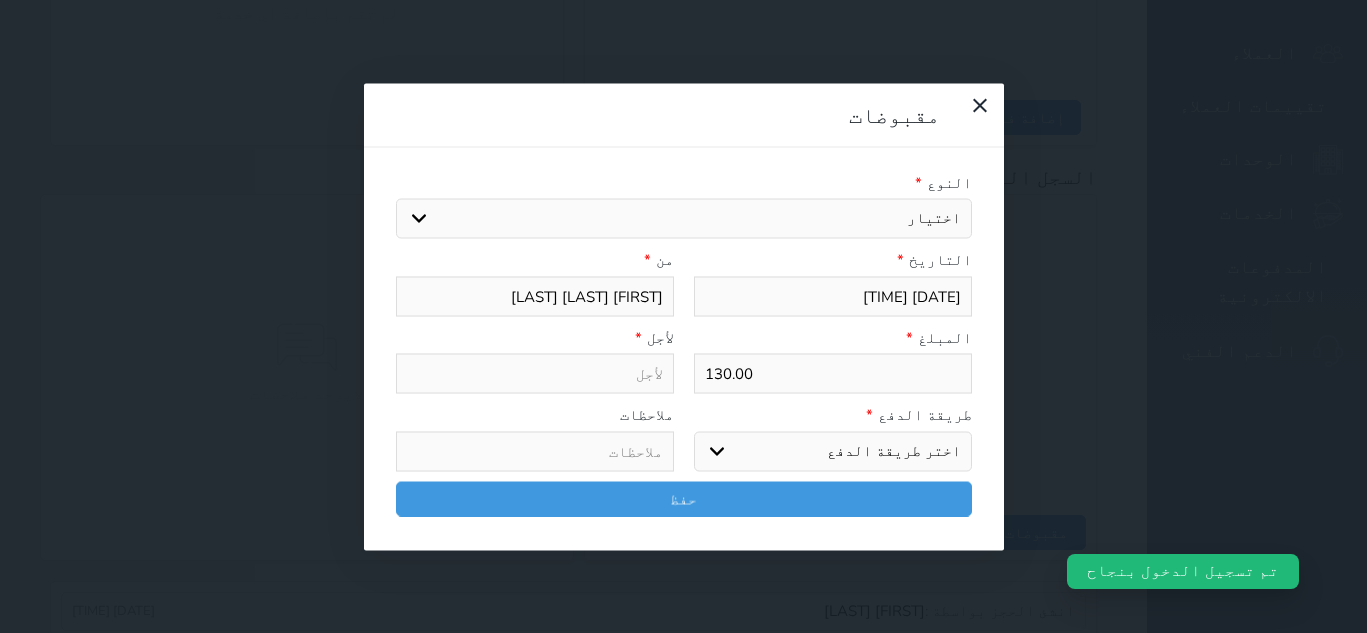 click on "اختيار   مقبوضات عامة قيمة إيجار فواتير تامين عربون لا ينطبق آخر مغسلة واي فاي - الإنترنت مواقف السيارات طعام الأغذية والمشروبات مشروبات المشروبات الباردة المشروبات الساخنة الإفطار غداء عشاء مخبز و كعك حمام سباحة الصالة الرياضية سبا و خدمات الجمال اختيار وإسقاط (خدمات النقل) ميني بار كابل - تلفزيون سرير إضافي تصفيف الشعر رسوم حكومية خدمات الجولات السياحية المنظمة خدمات الدليل السياحي" at bounding box center [684, 219] 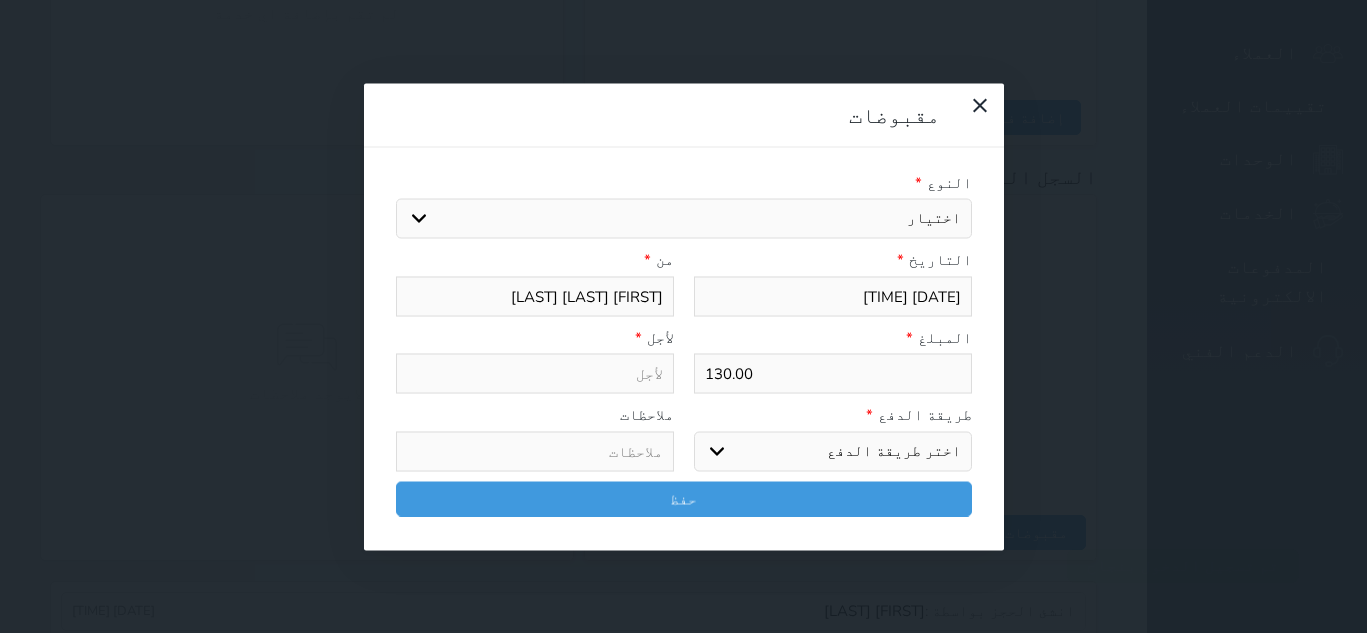 select on "[NUMBER]" 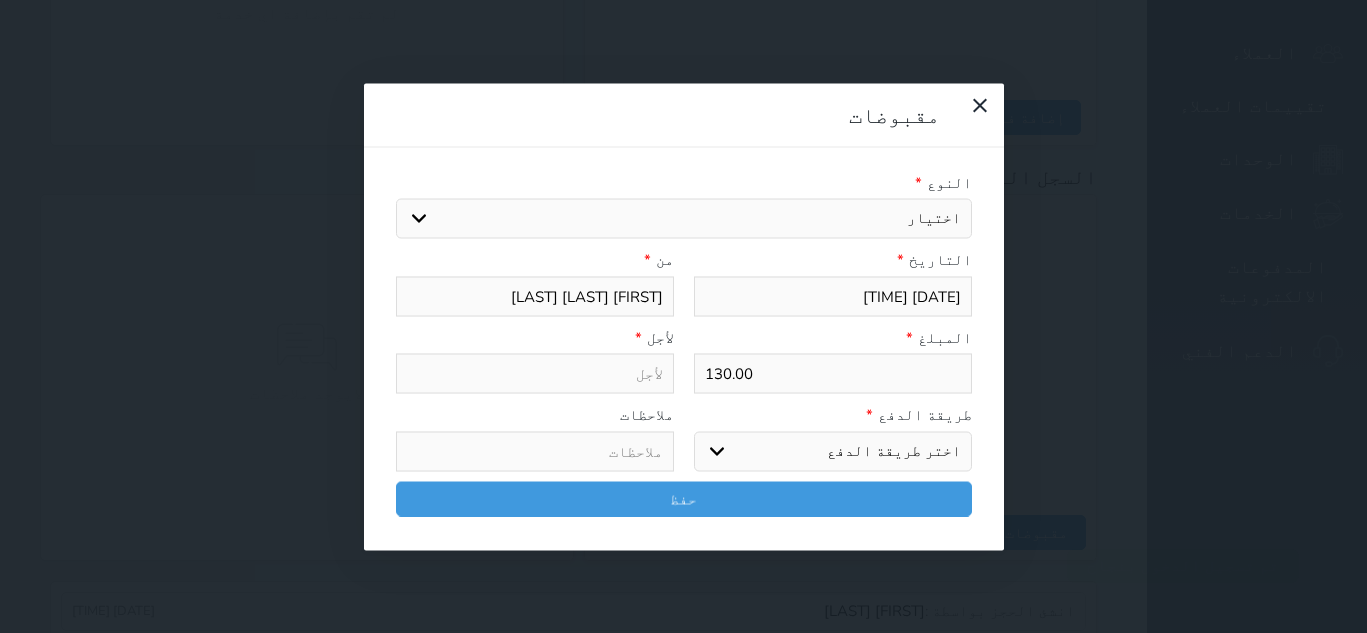 click on "اختيار   مقبوضات عامة قيمة إيجار فواتير تامين عربون لا ينطبق آخر مغسلة واي فاي - الإنترنت مواقف السيارات طعام الأغذية والمشروبات مشروبات المشروبات الباردة المشروبات الساخنة الإفطار غداء عشاء مخبز و كعك حمام سباحة الصالة الرياضية سبا و خدمات الجمال اختيار وإسقاط (خدمات النقل) ميني بار كابل - تلفزيون سرير إضافي تصفيف الشعر رسوم حكومية خدمات الجولات السياحية المنظمة خدمات الدليل السياحي" at bounding box center [684, 219] 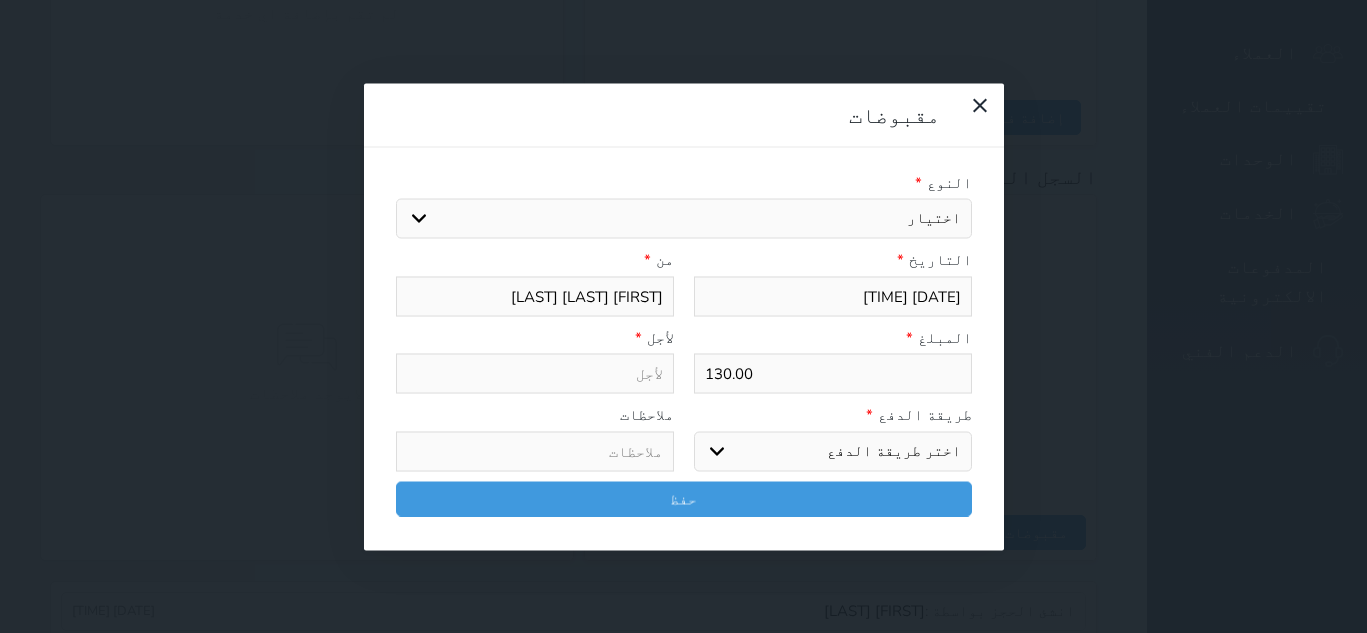 type on "قيمة إيجار - الوحدة - 215" 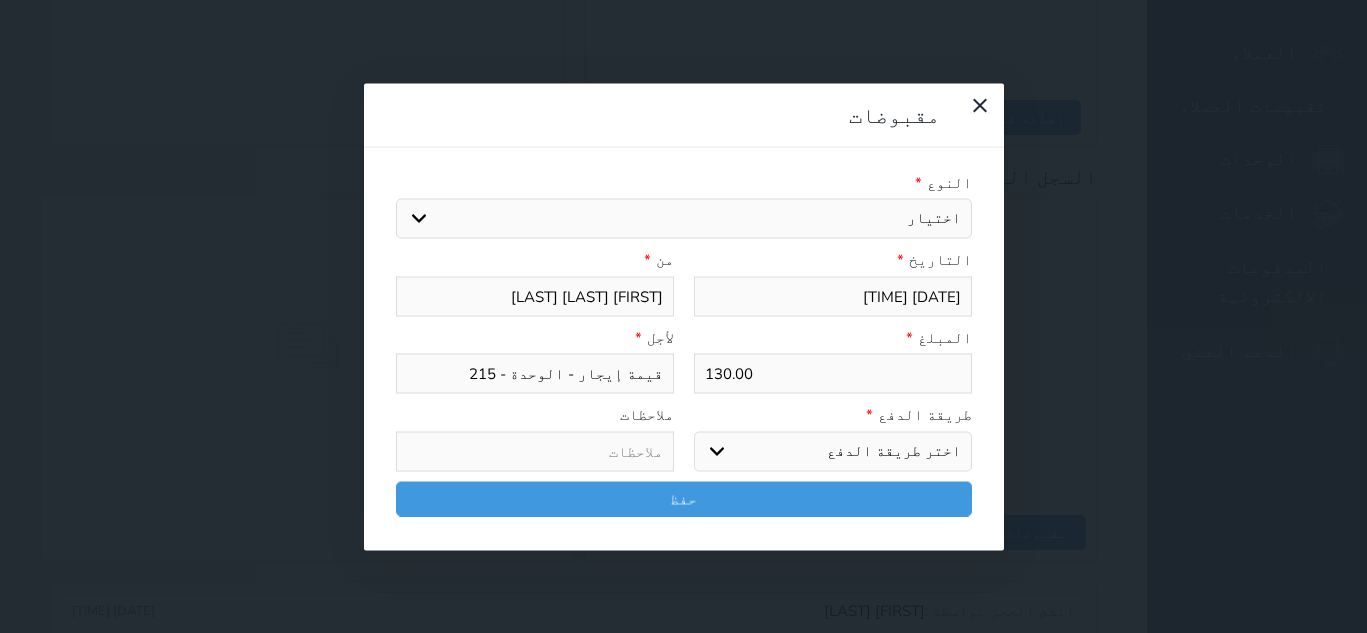 click on "اختر طريقة الدفع   دفع نقدى   تحويل بنكى   مدى   بطاقة ائتمان   آجل" at bounding box center [833, 451] 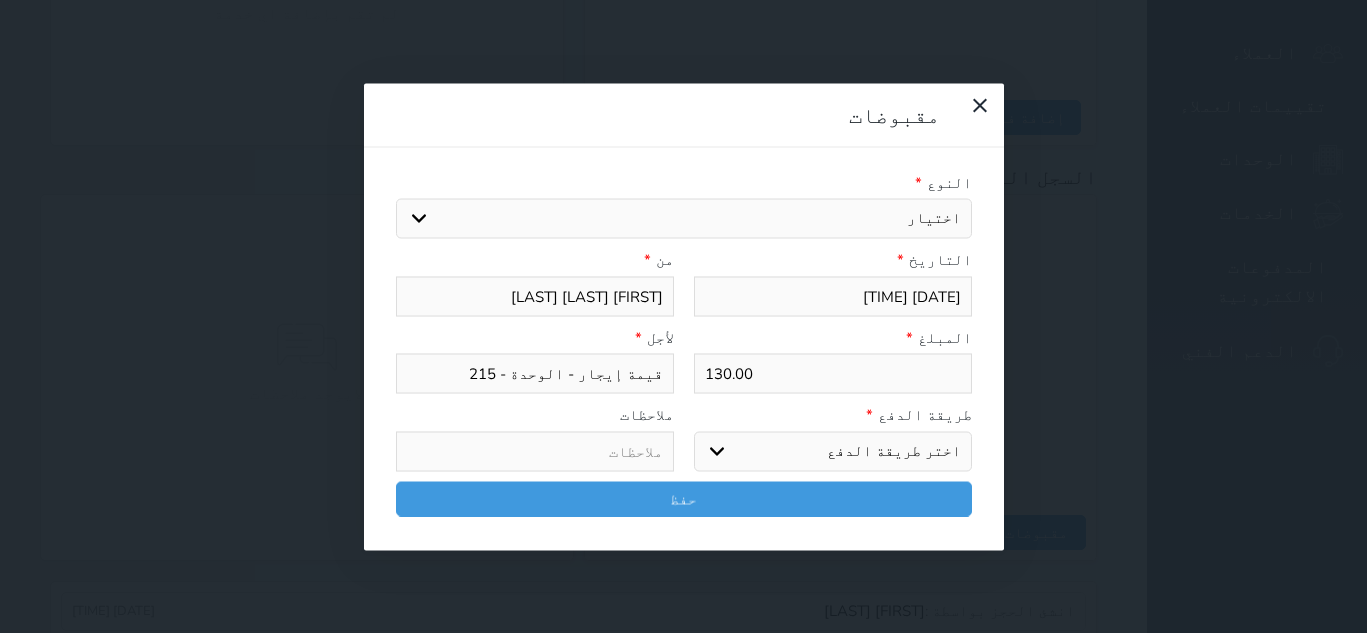 select on "cash" 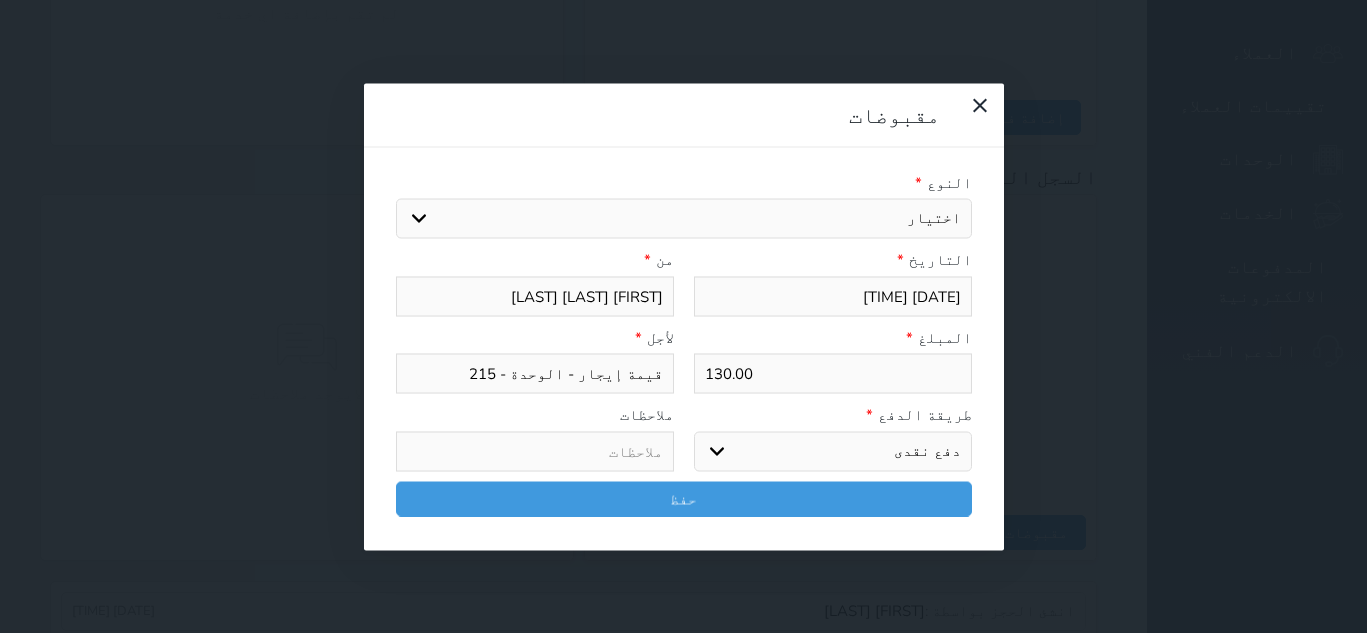 click on "اختر طريقة الدفع   دفع نقدى   تحويل بنكى   مدى   بطاقة ائتمان   آجل" at bounding box center (833, 451) 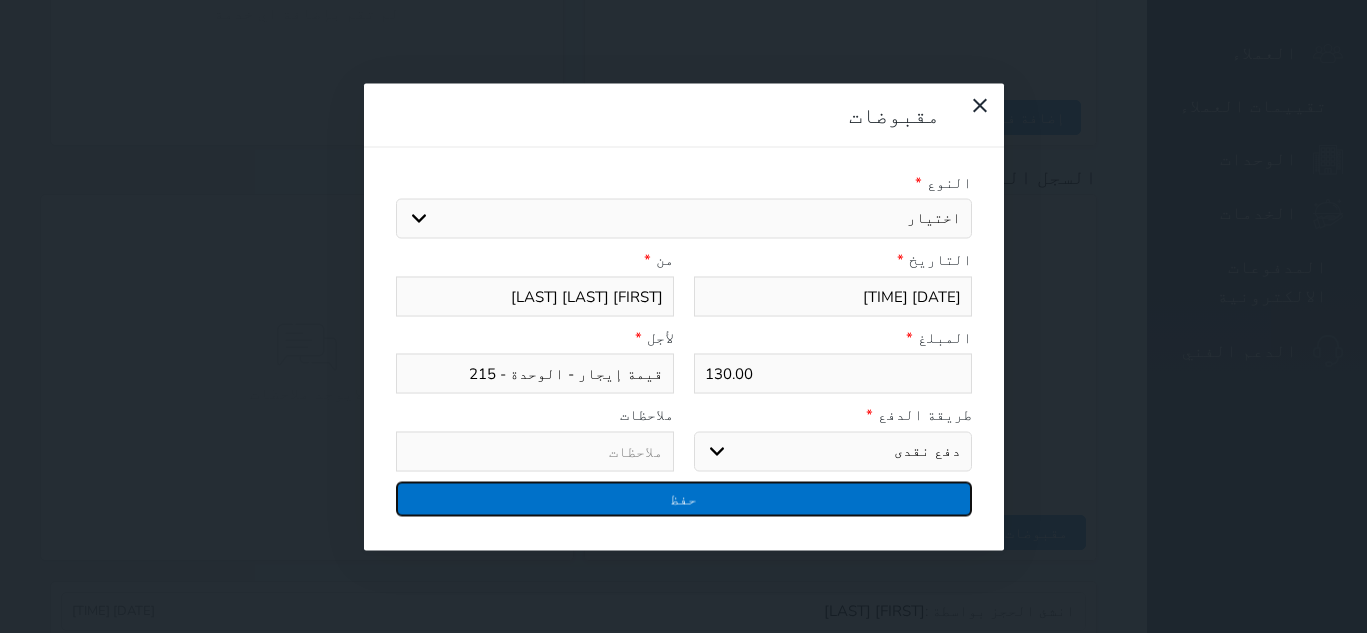 click on "حفظ" at bounding box center [684, 498] 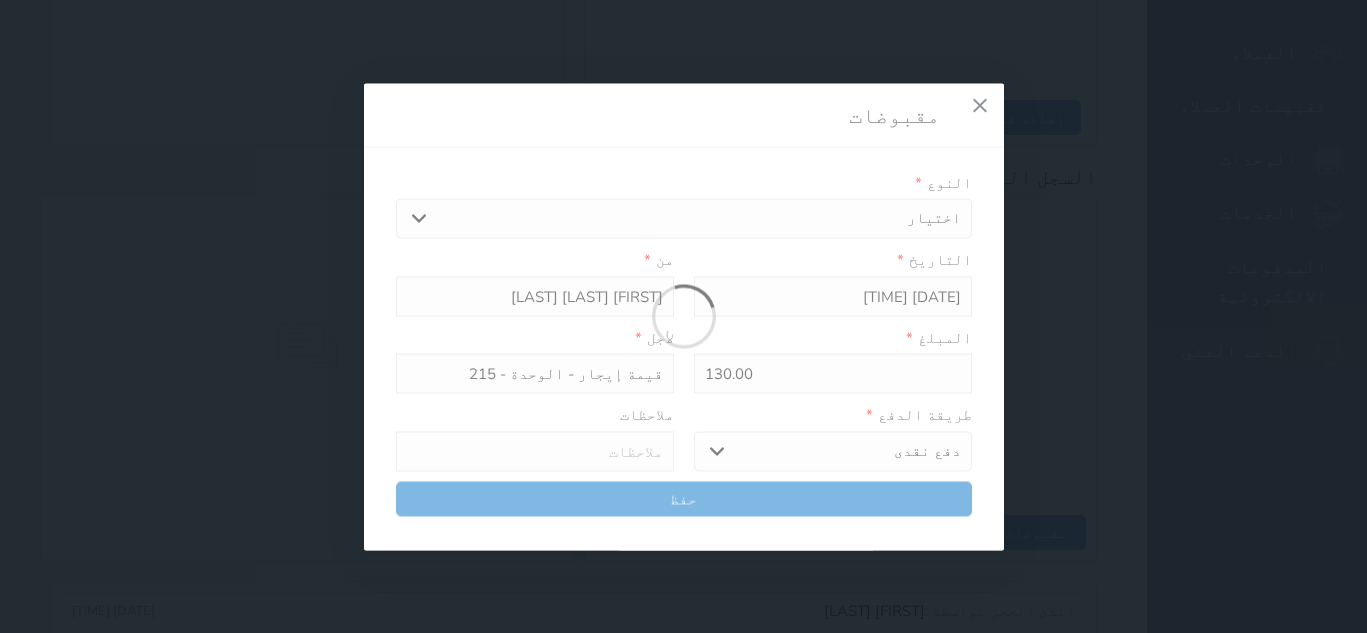 select 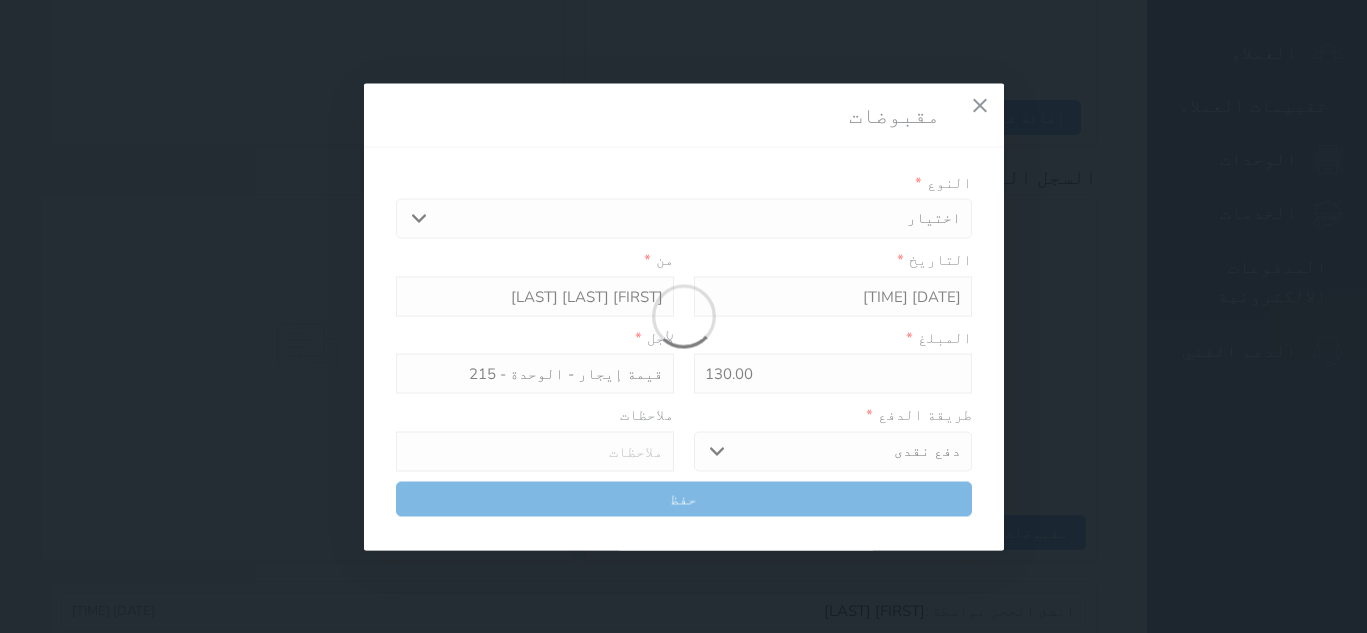type 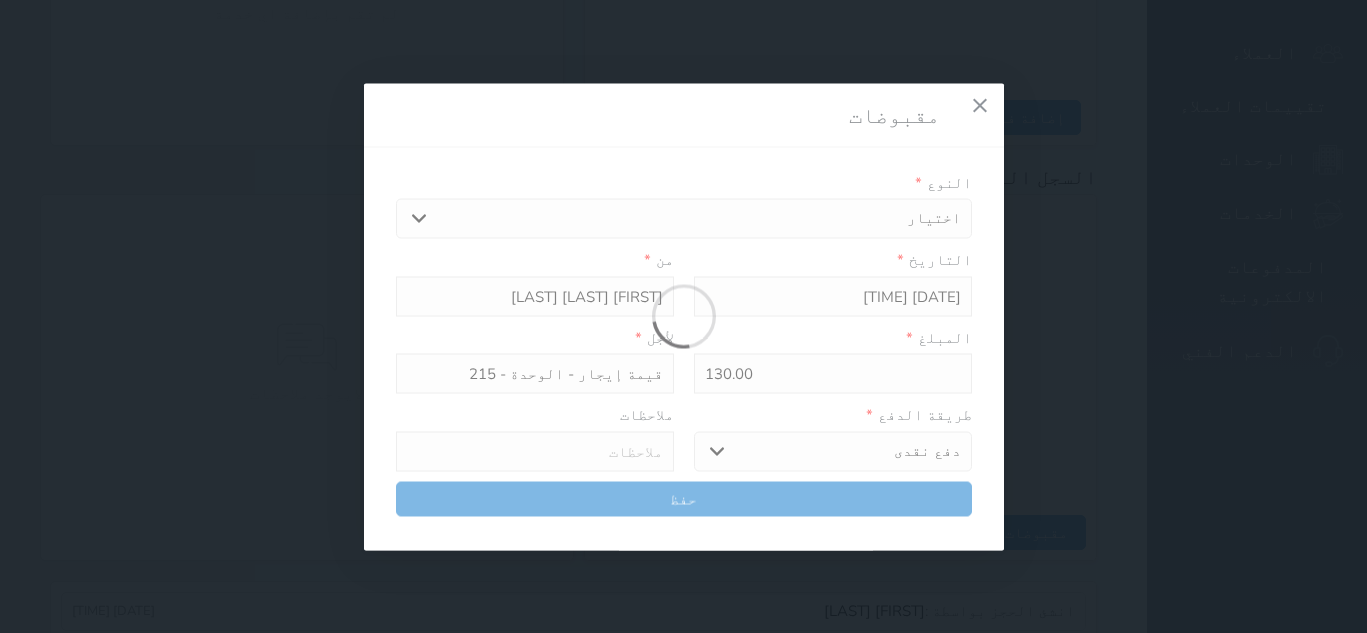 type on "0" 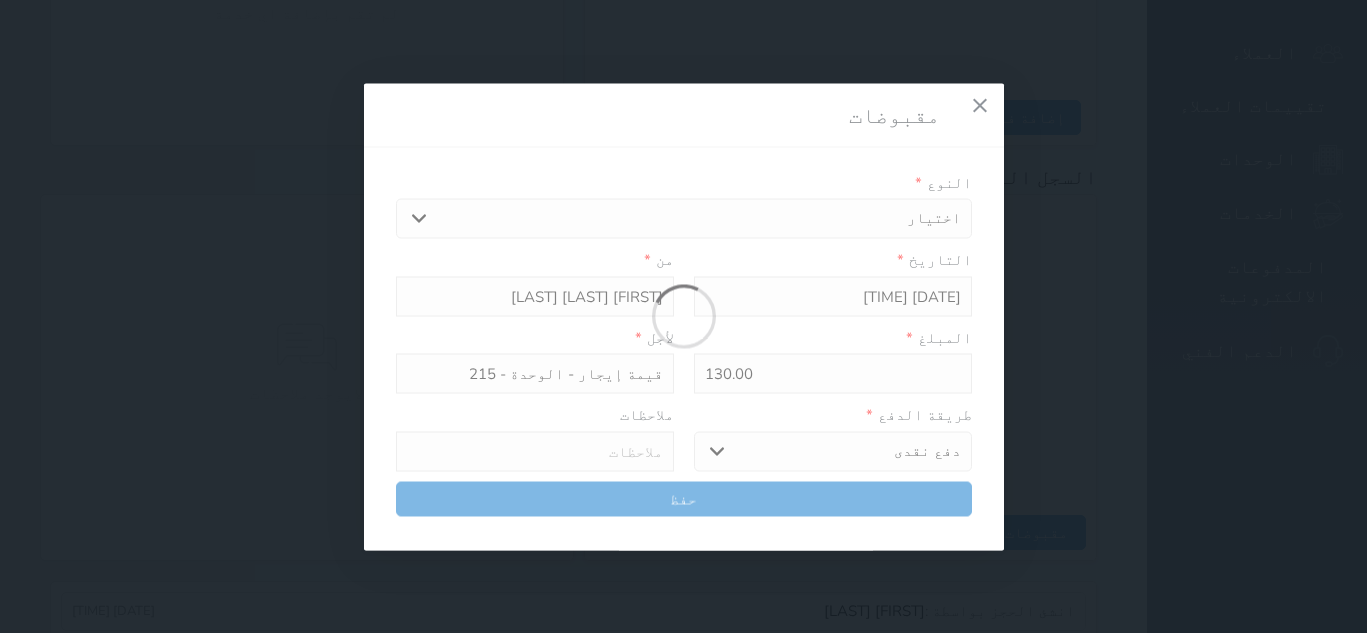 select 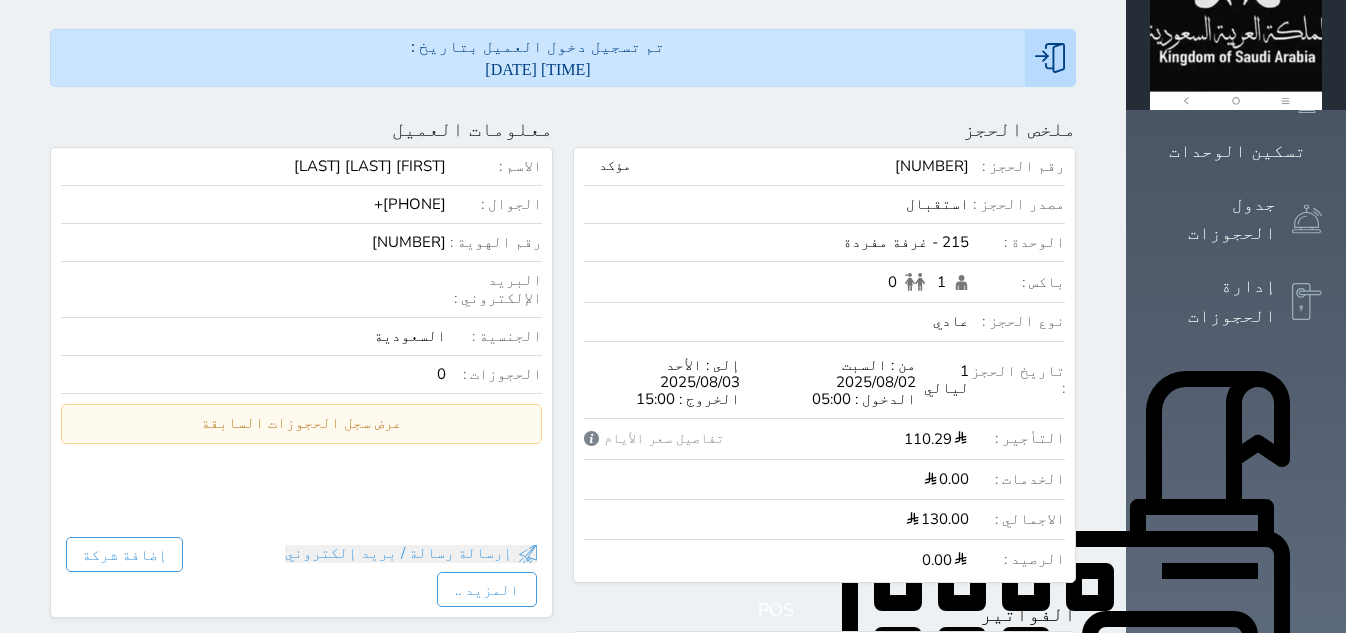 scroll, scrollTop: 124, scrollLeft: 0, axis: vertical 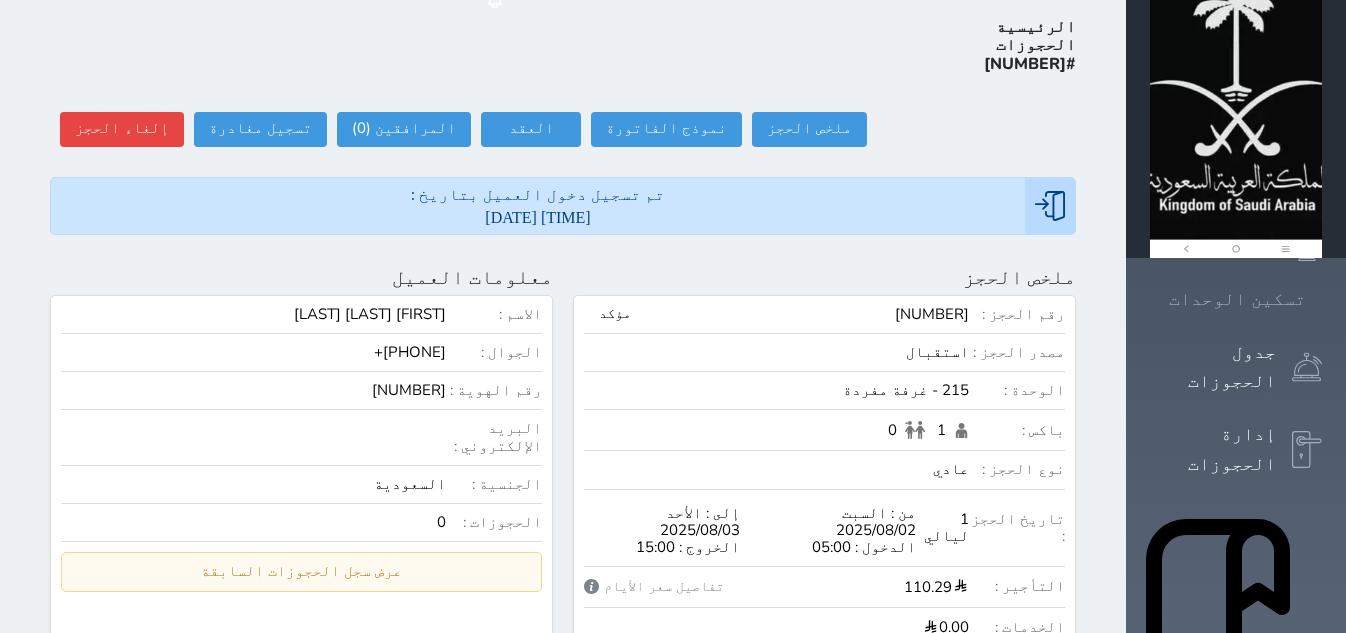 click on "تسكين الوحدات" at bounding box center (1237, 299) 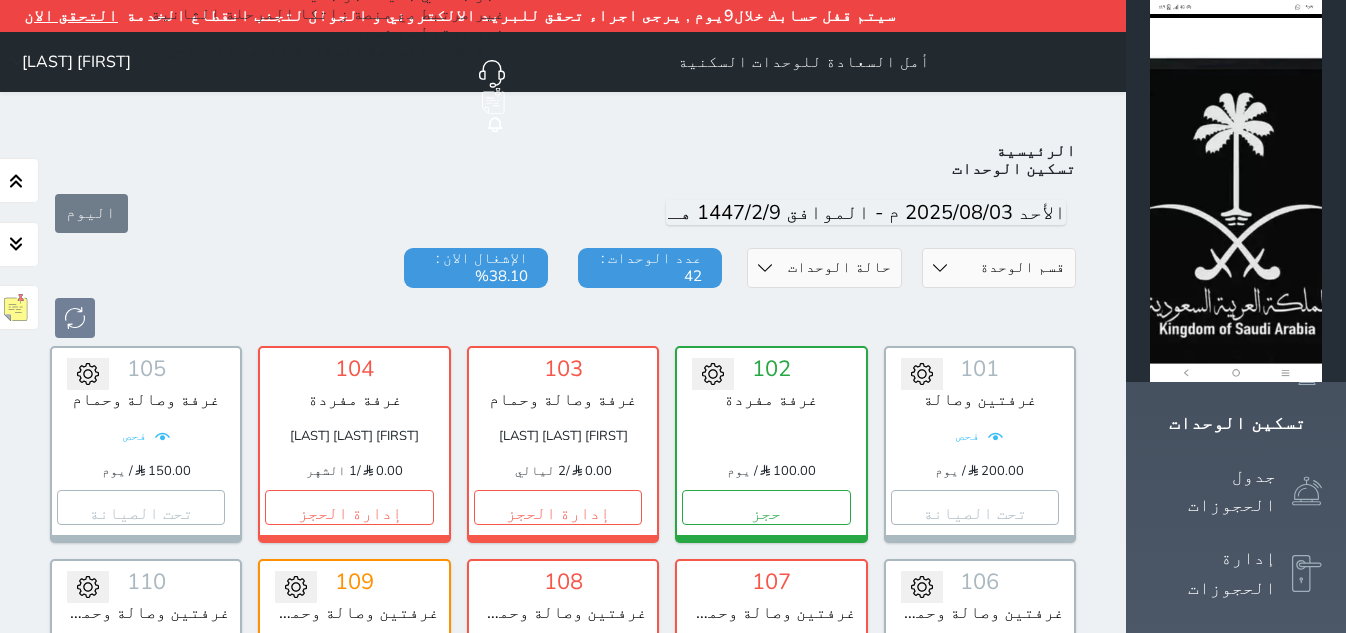 scroll, scrollTop: 110, scrollLeft: 0, axis: vertical 